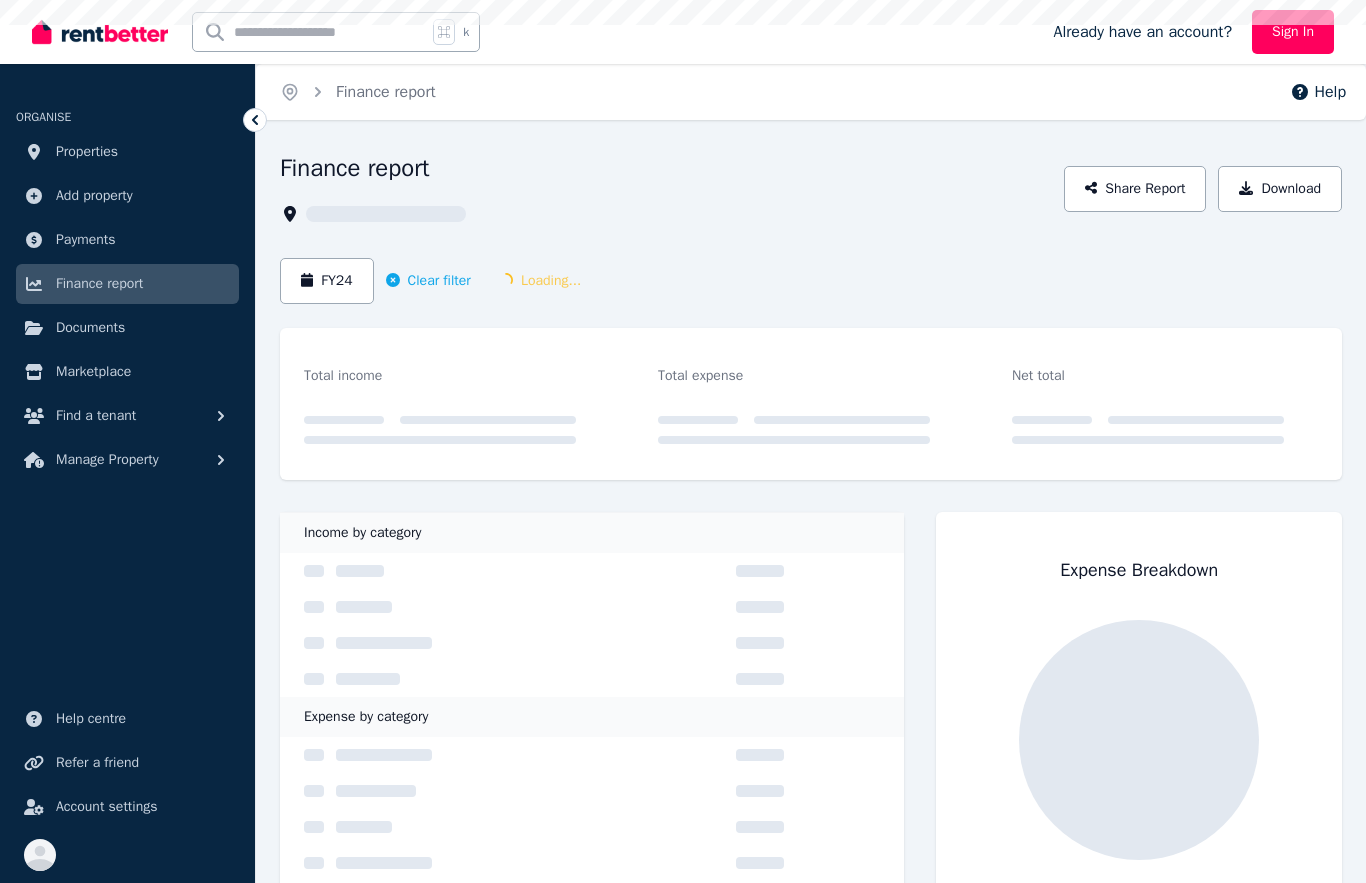 scroll, scrollTop: 0, scrollLeft: 0, axis: both 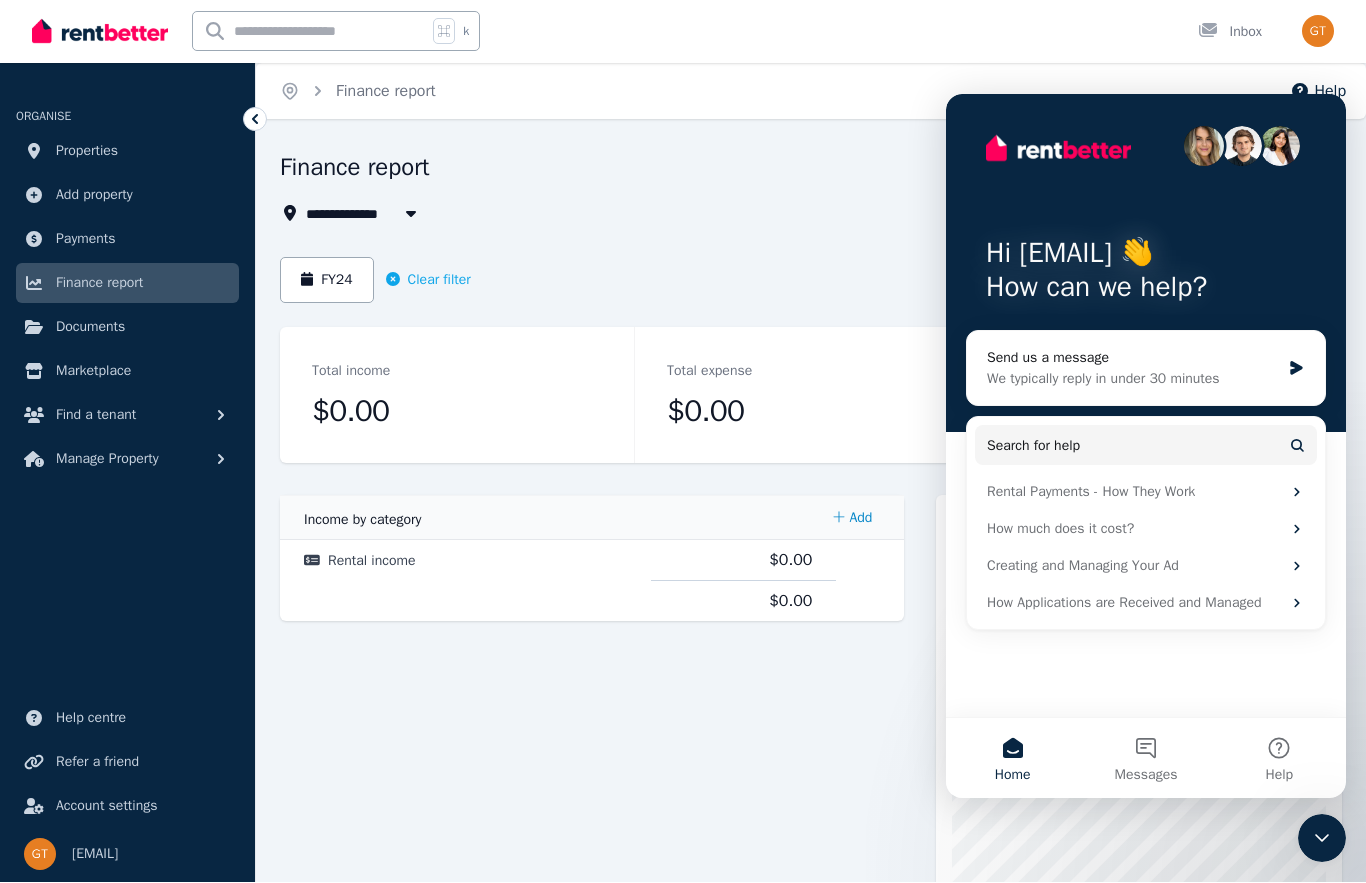 click on "Payments" at bounding box center [127, 240] 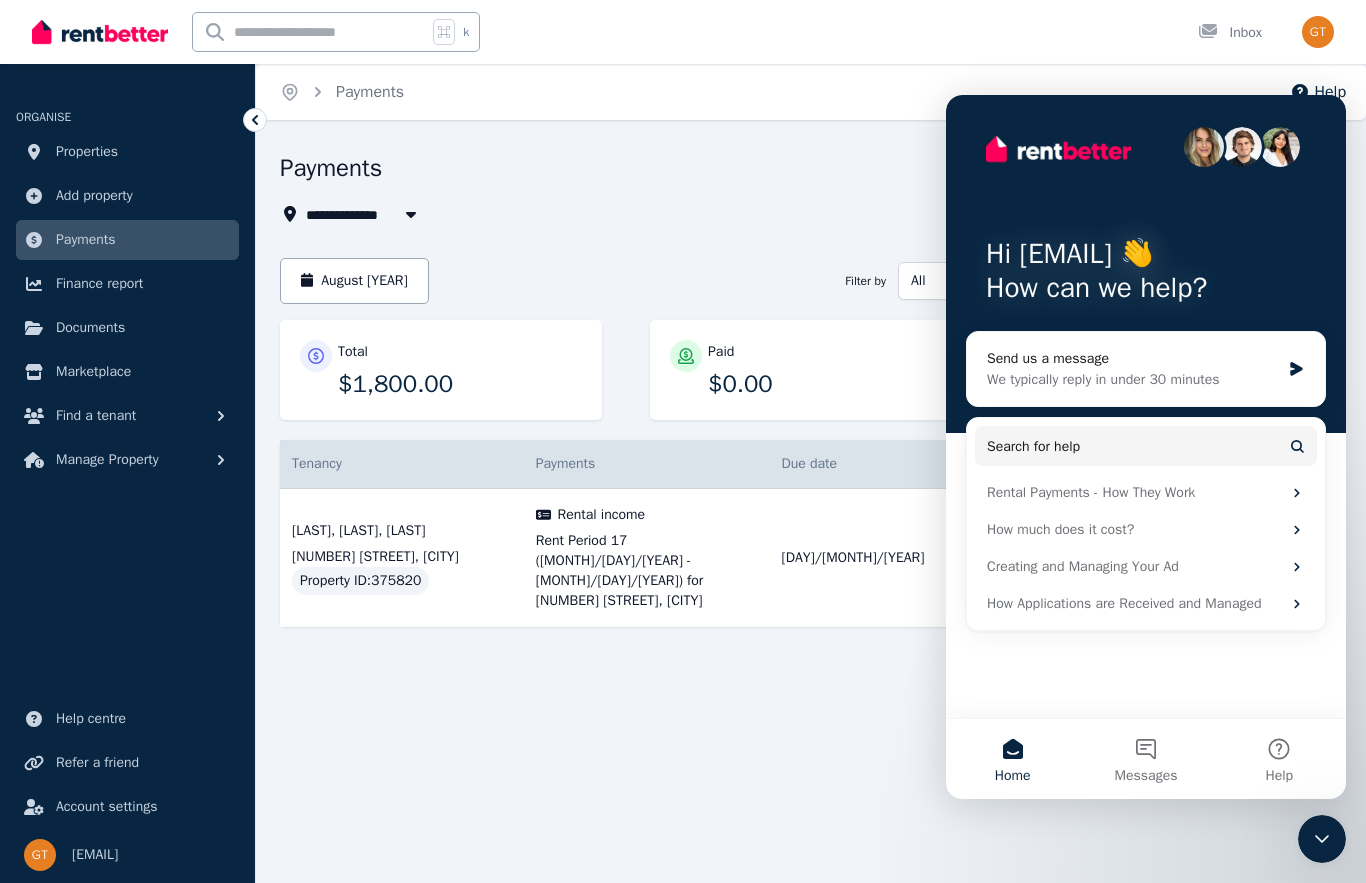 click on "**********" at bounding box center (683, 441) 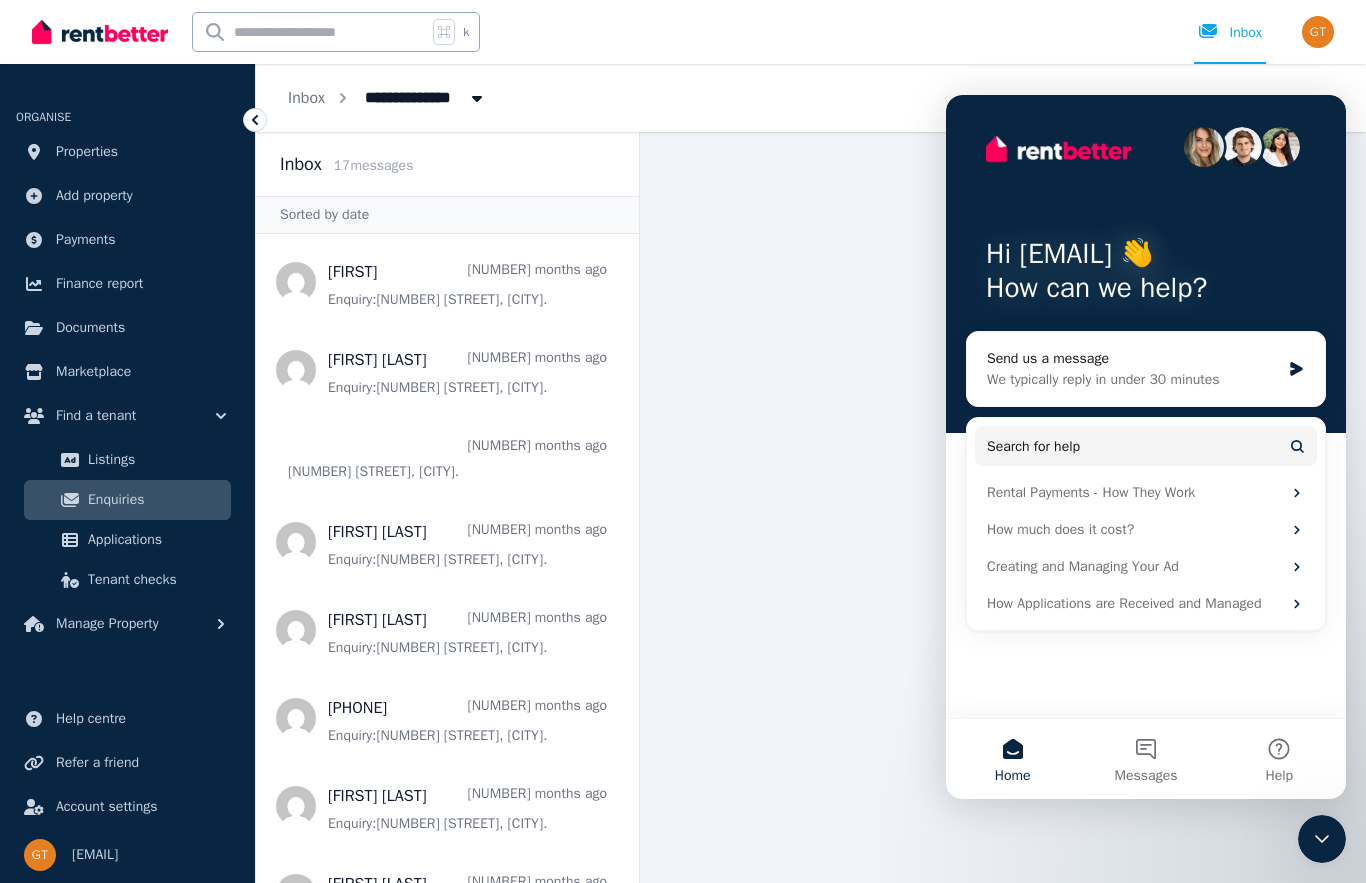 click on "Properties" at bounding box center (87, 152) 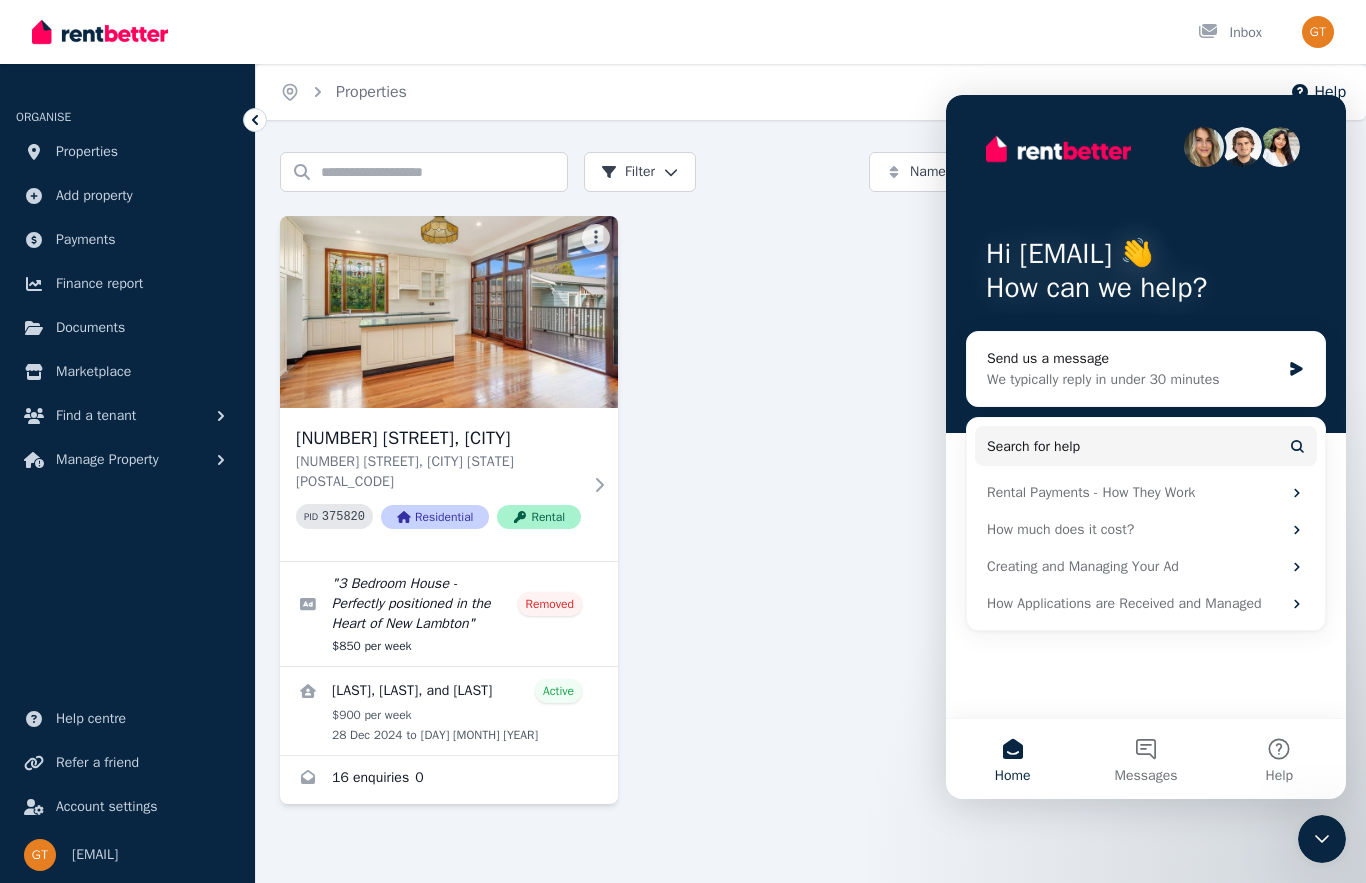 click on "Documents" at bounding box center (90, 328) 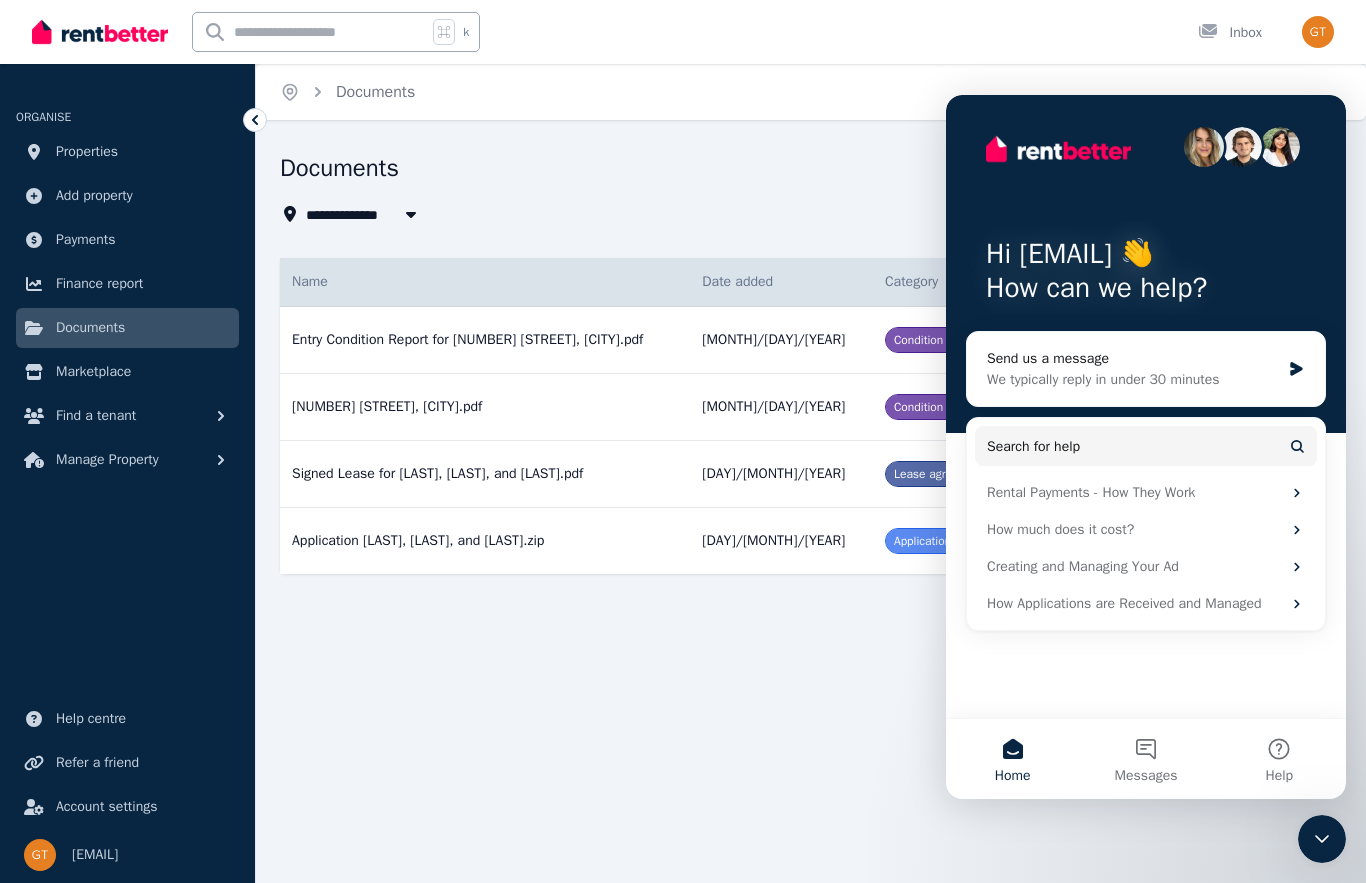 click on "Manage Property" at bounding box center (107, 460) 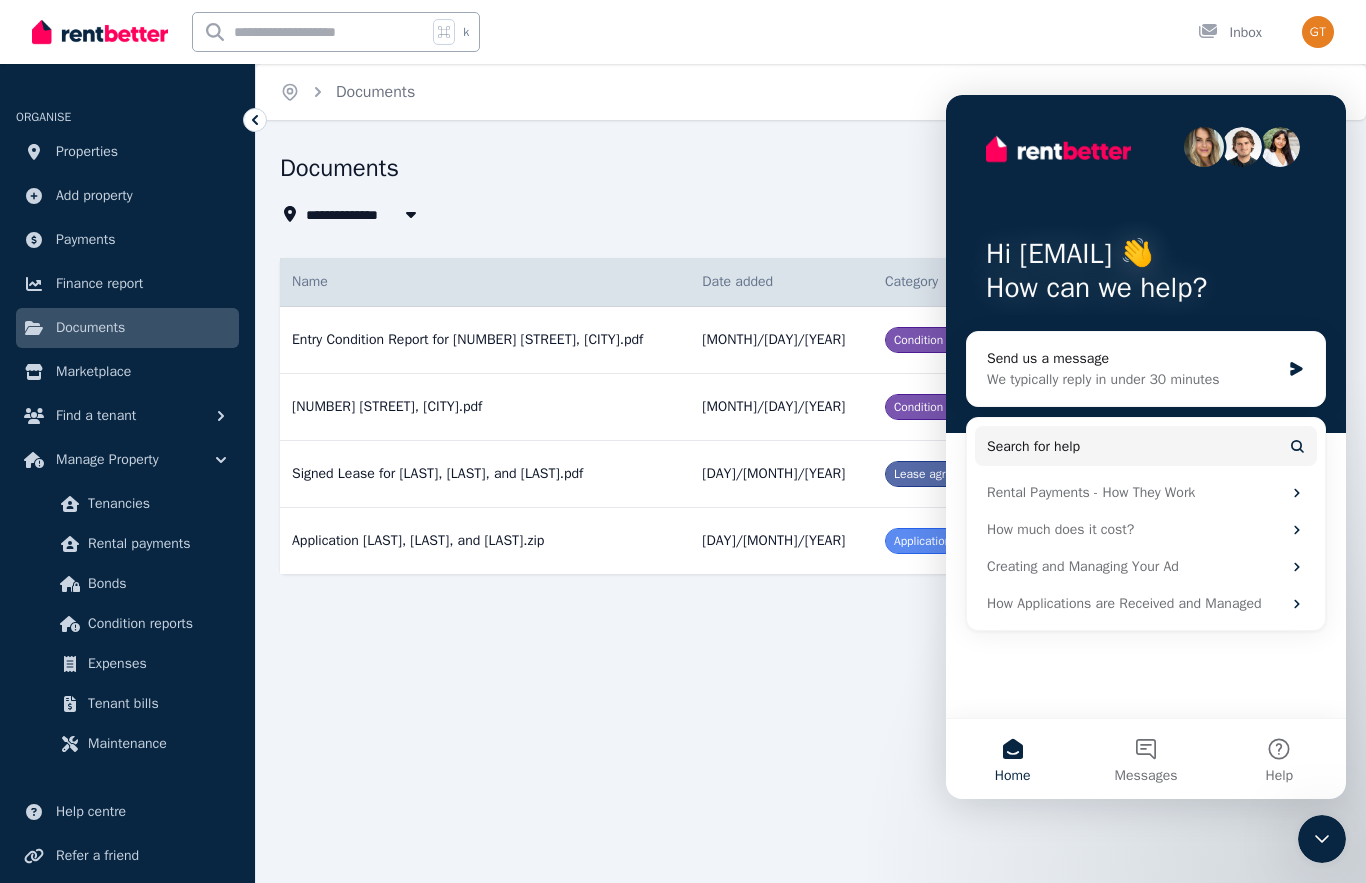 click on "Expenses" at bounding box center (155, 664) 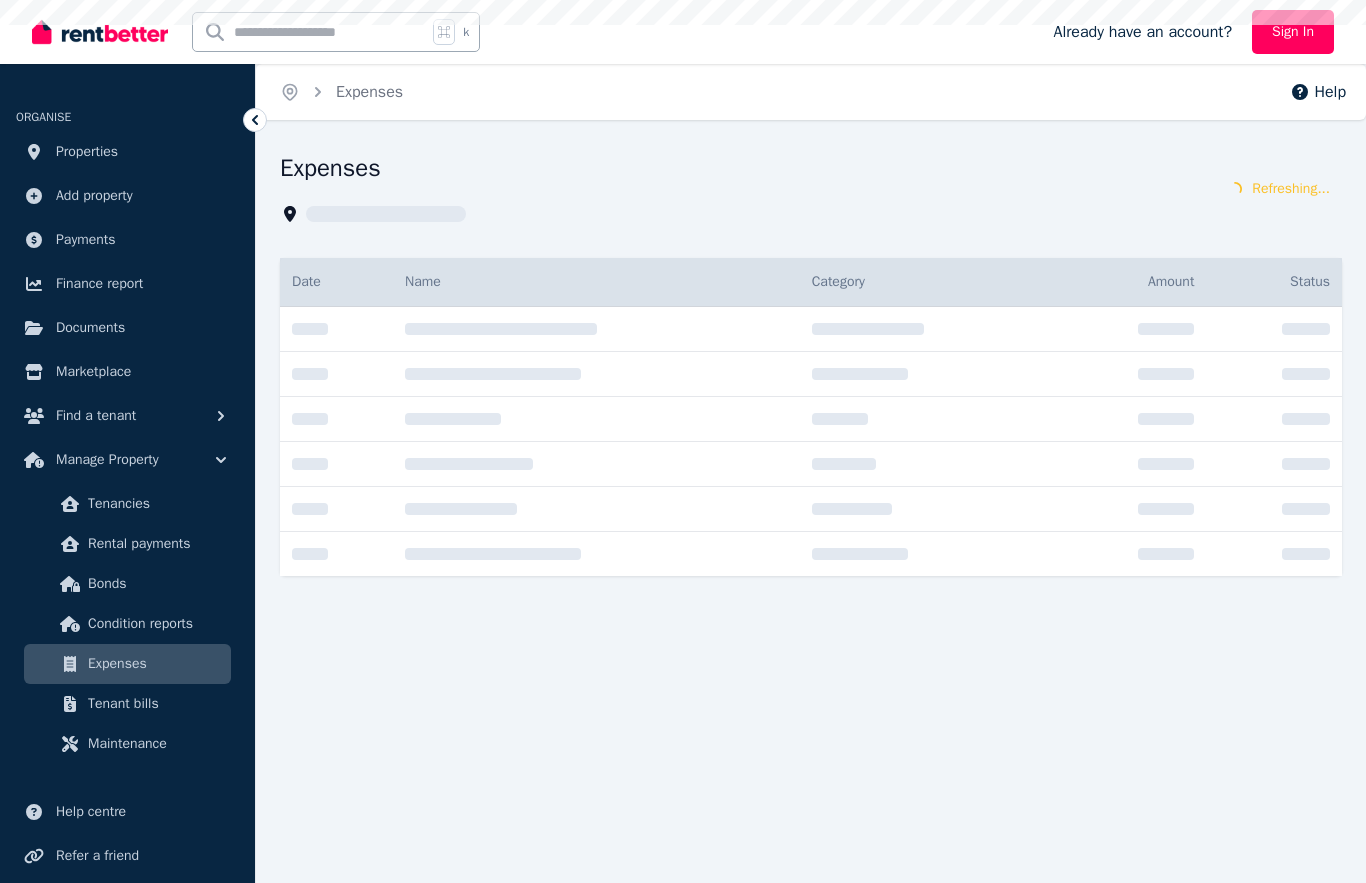 scroll, scrollTop: 0, scrollLeft: 0, axis: both 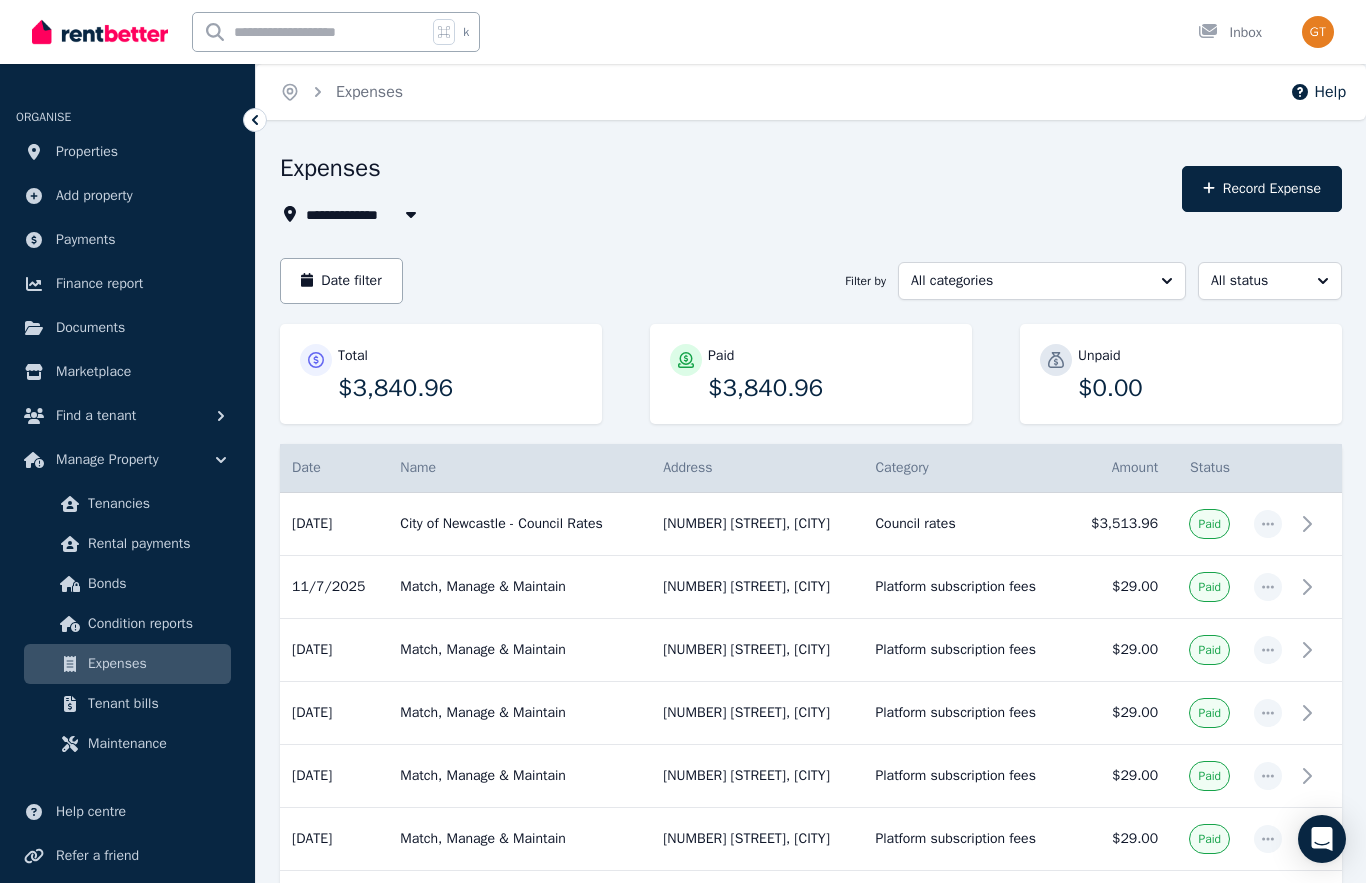 click on "Record Expense" at bounding box center (1262, 189) 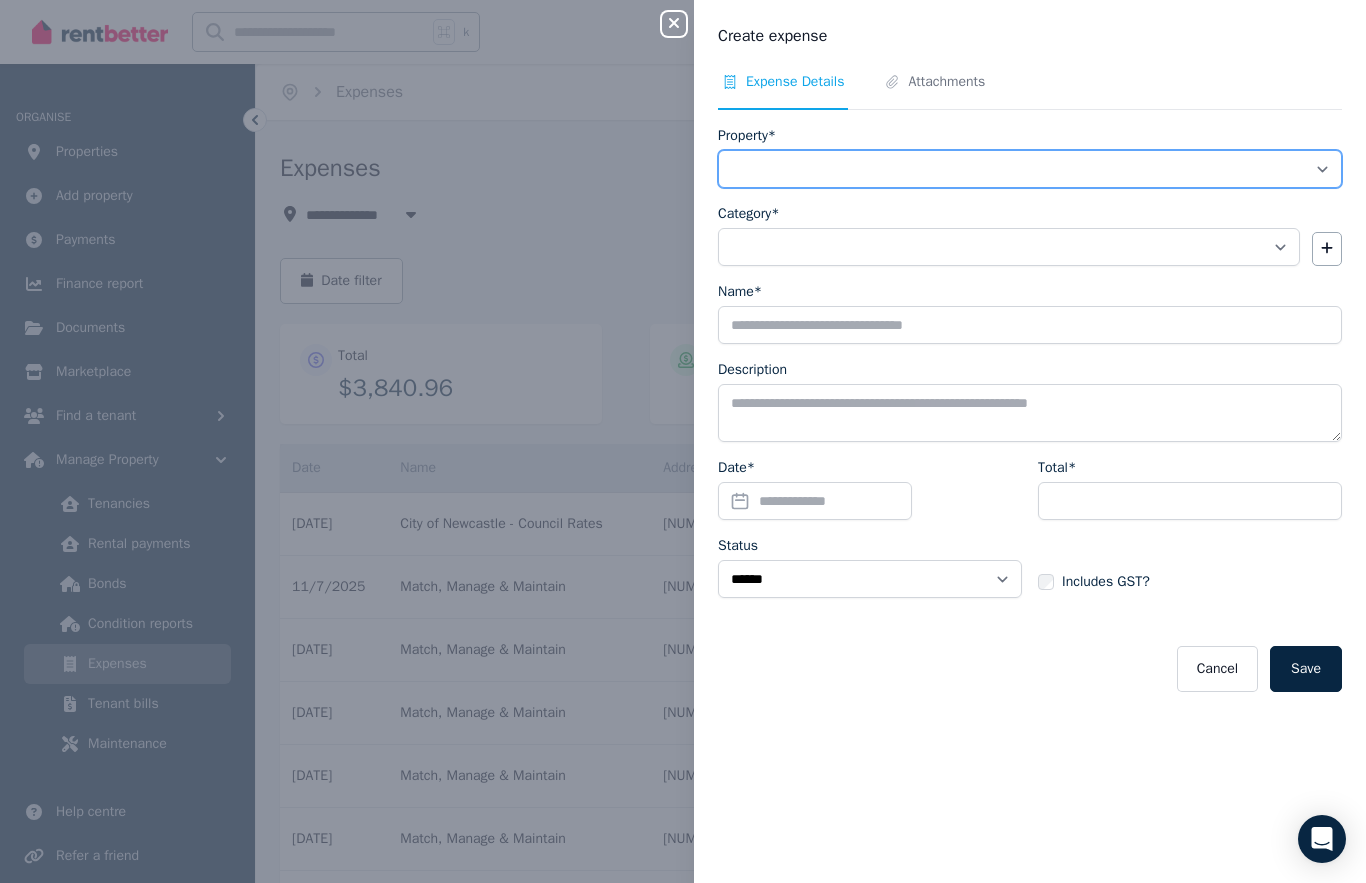 click on "**********" at bounding box center (1030, 169) 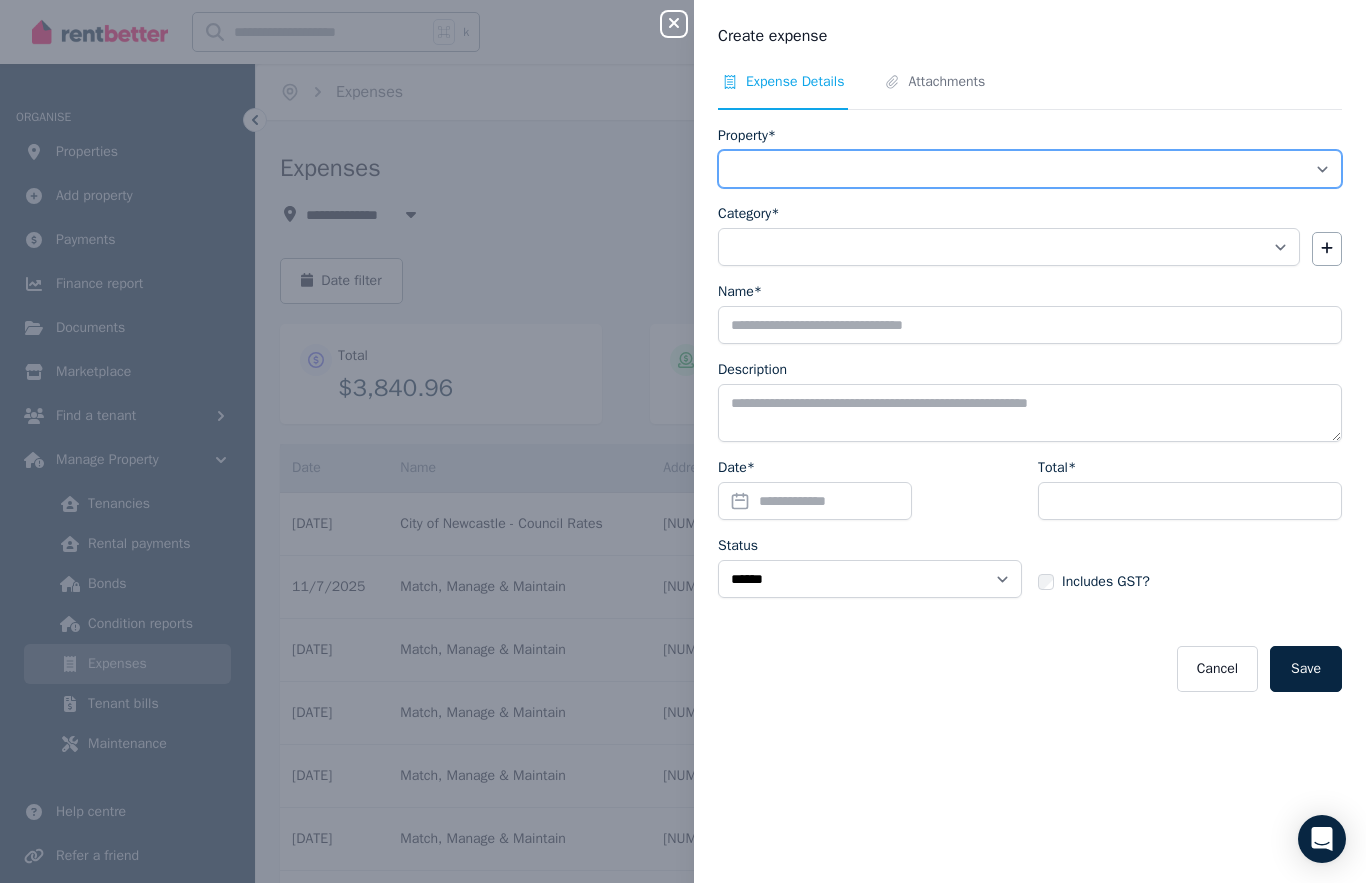 select on "**********" 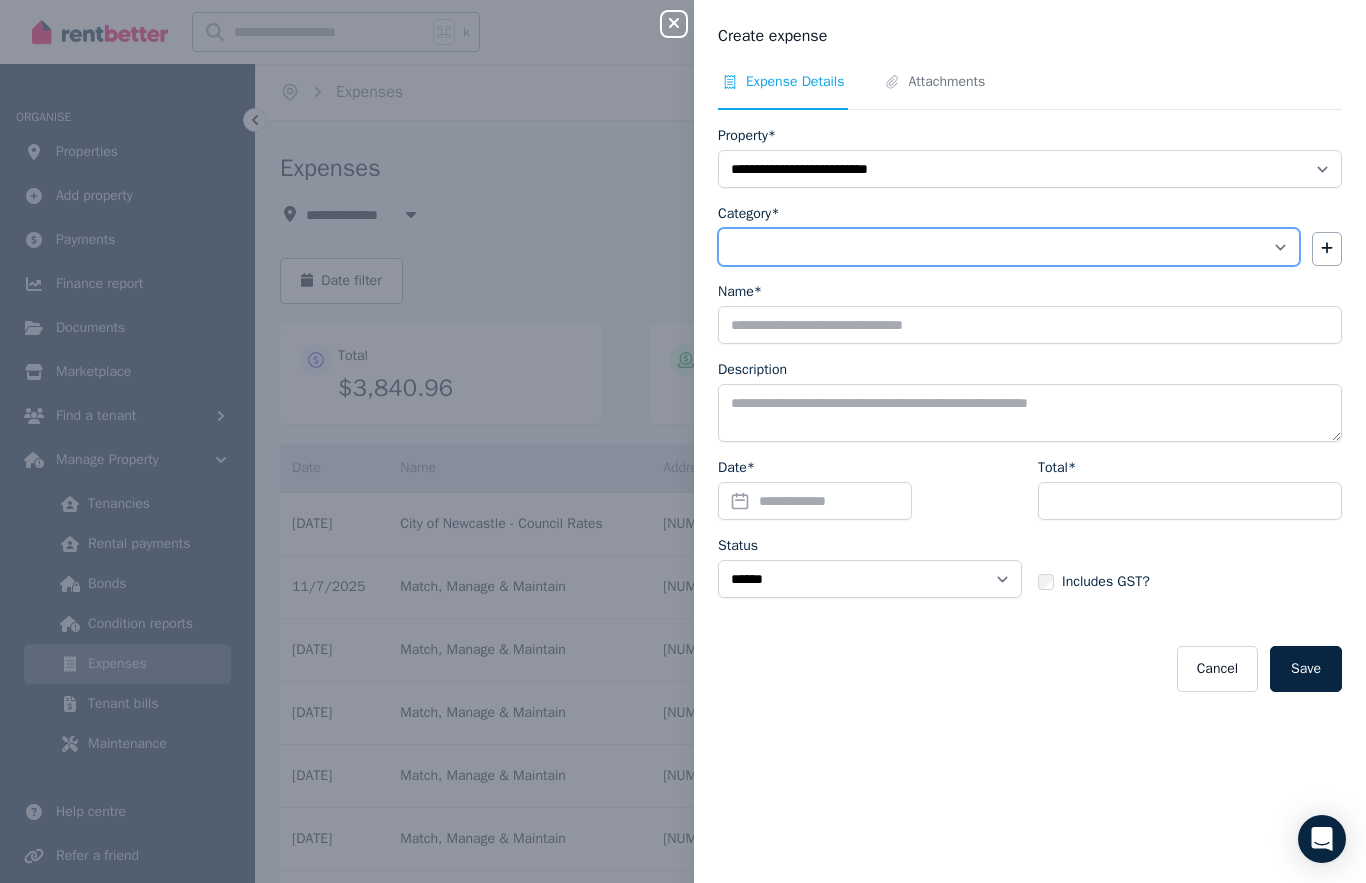 click on "**********" at bounding box center [1009, 247] 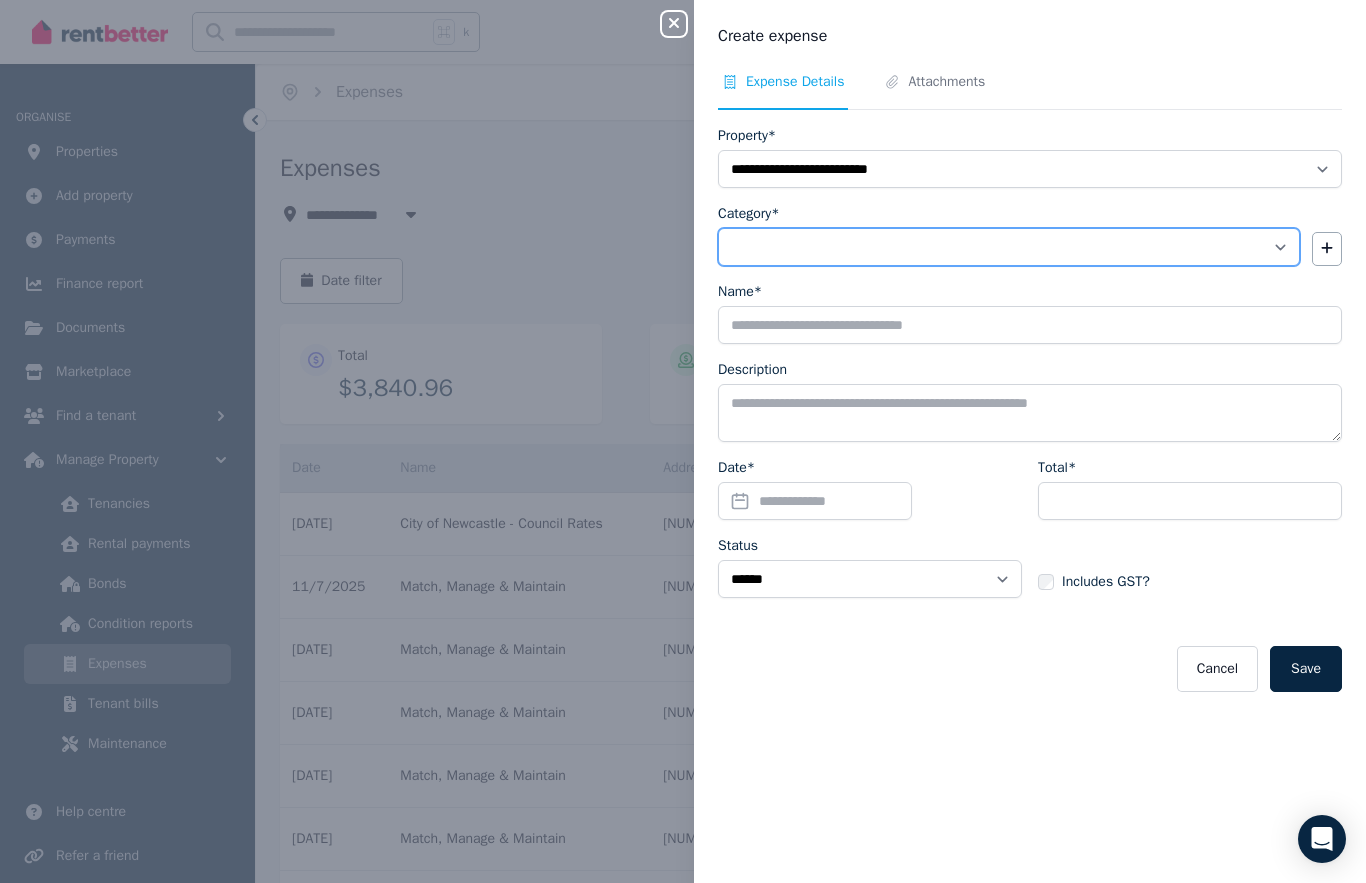 select on "**********" 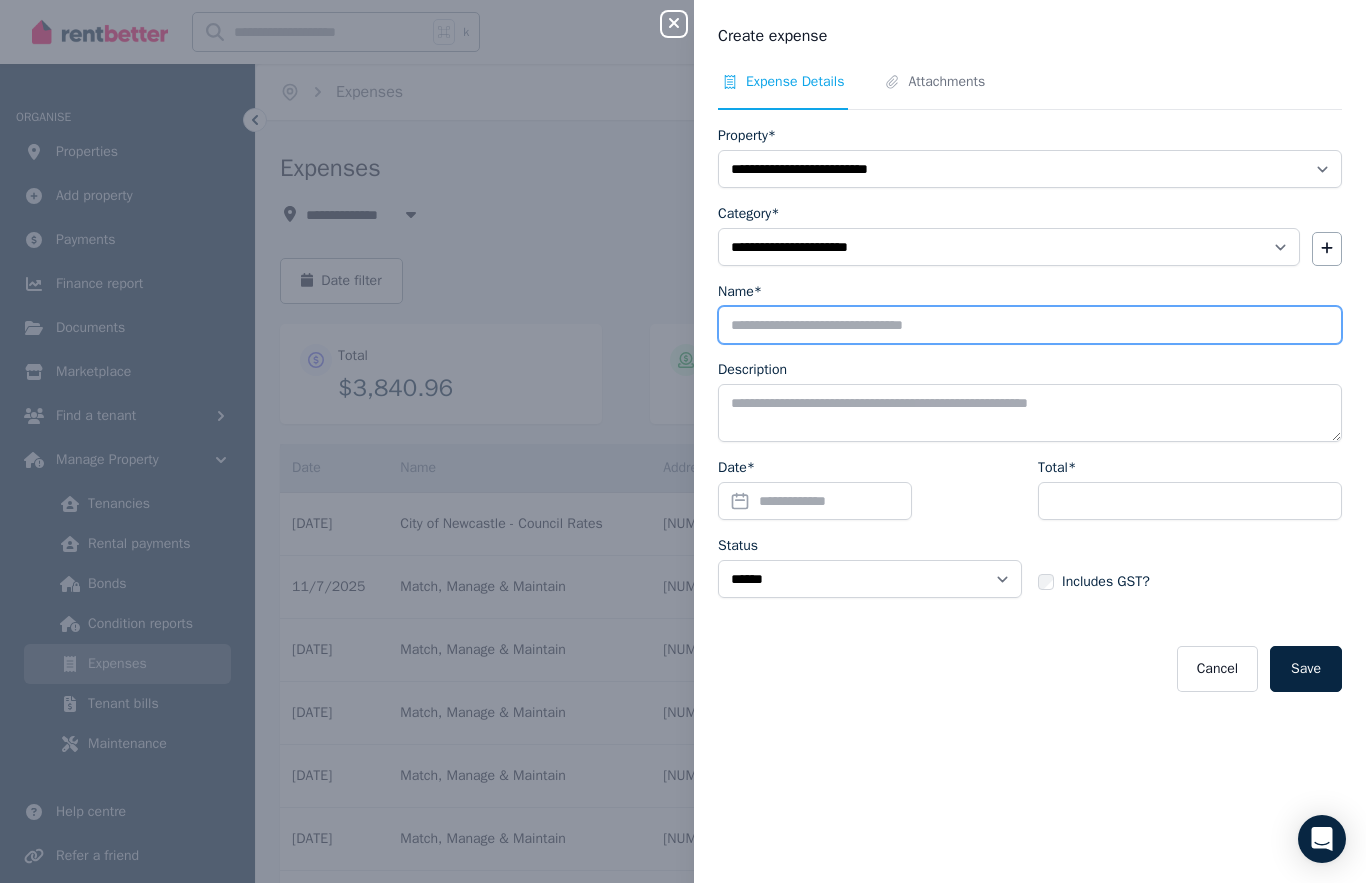 click on "Name*" at bounding box center [1030, 325] 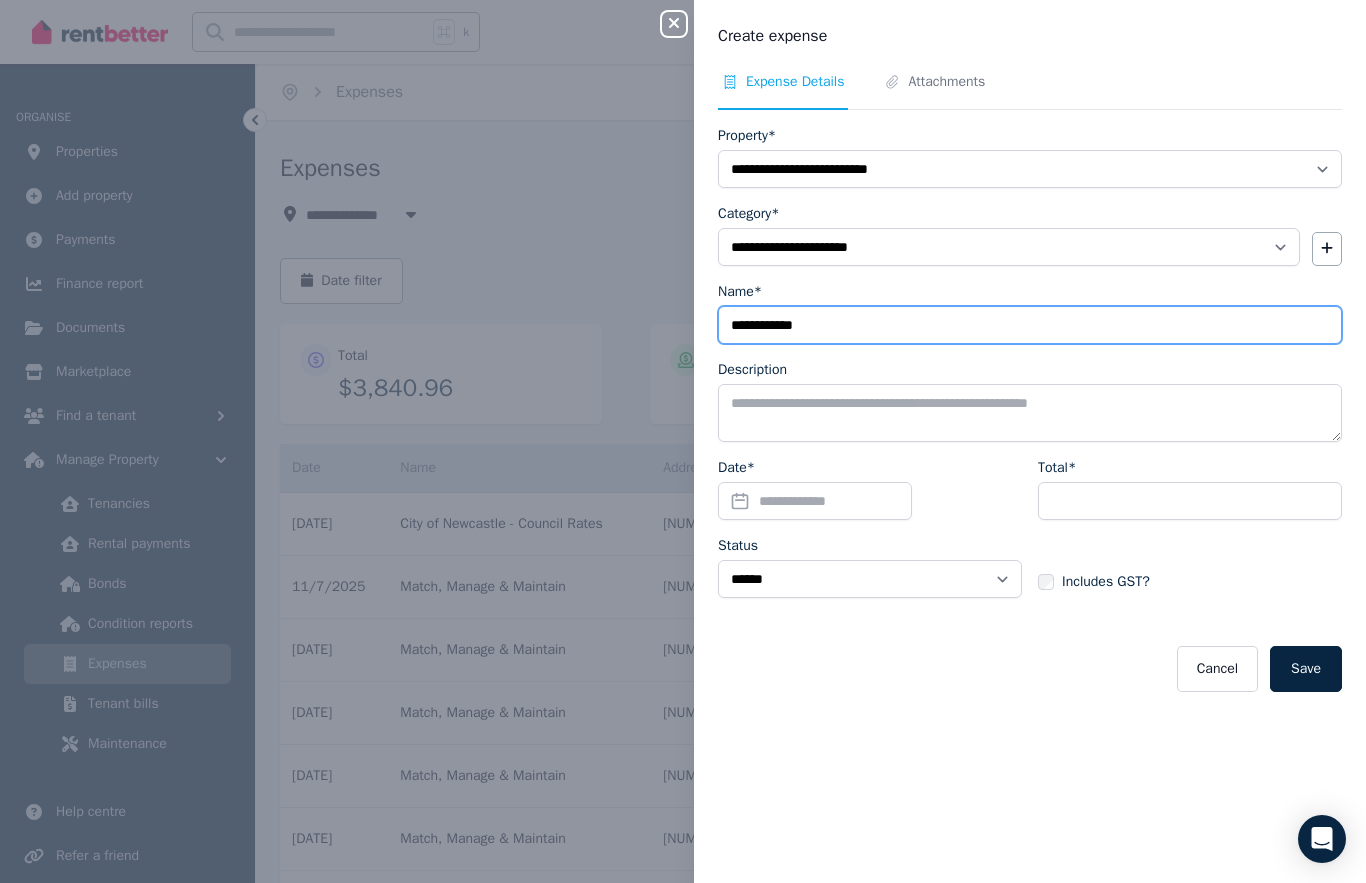 type on "**********" 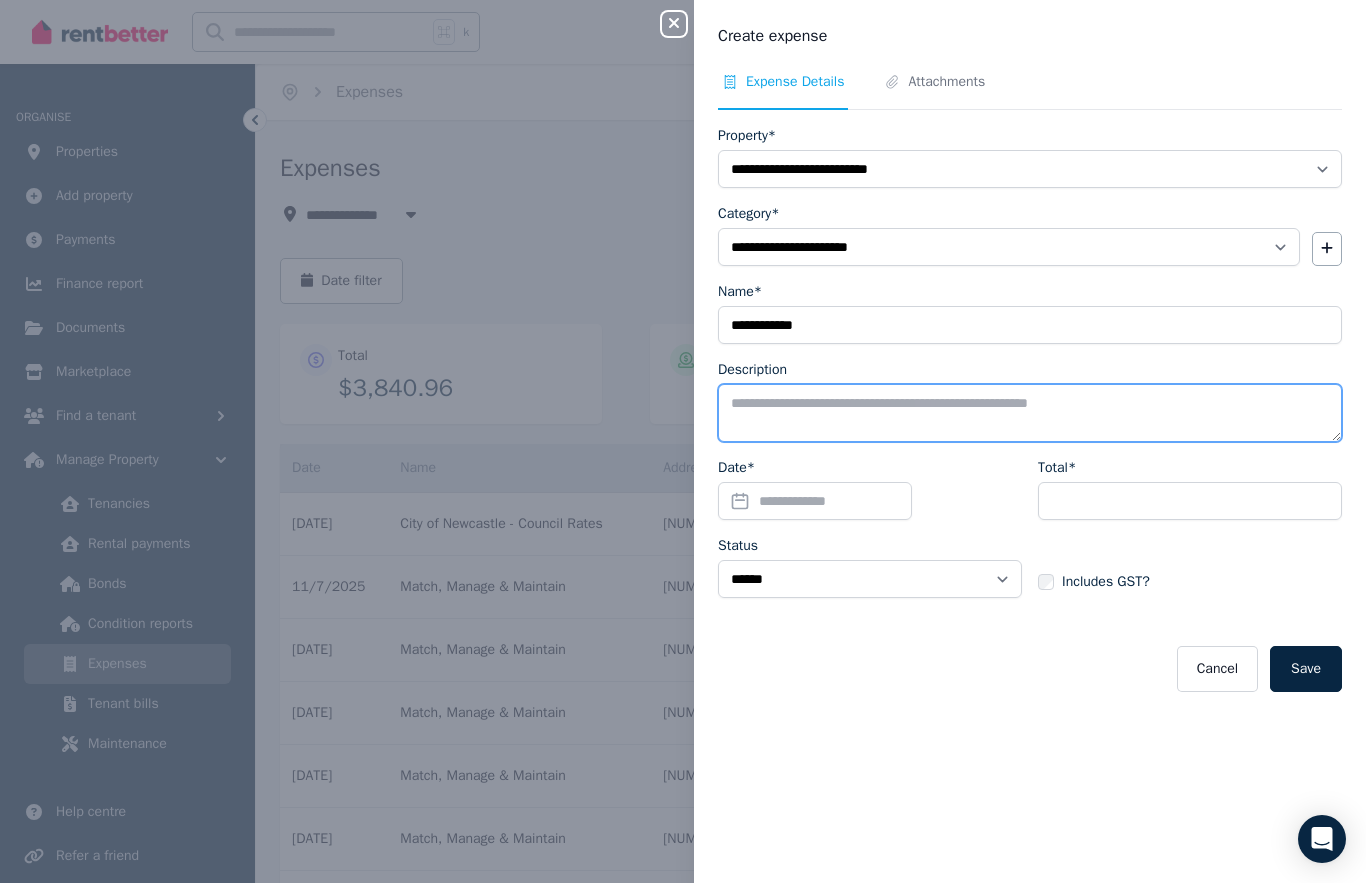 click on "Description" at bounding box center (1030, 413) 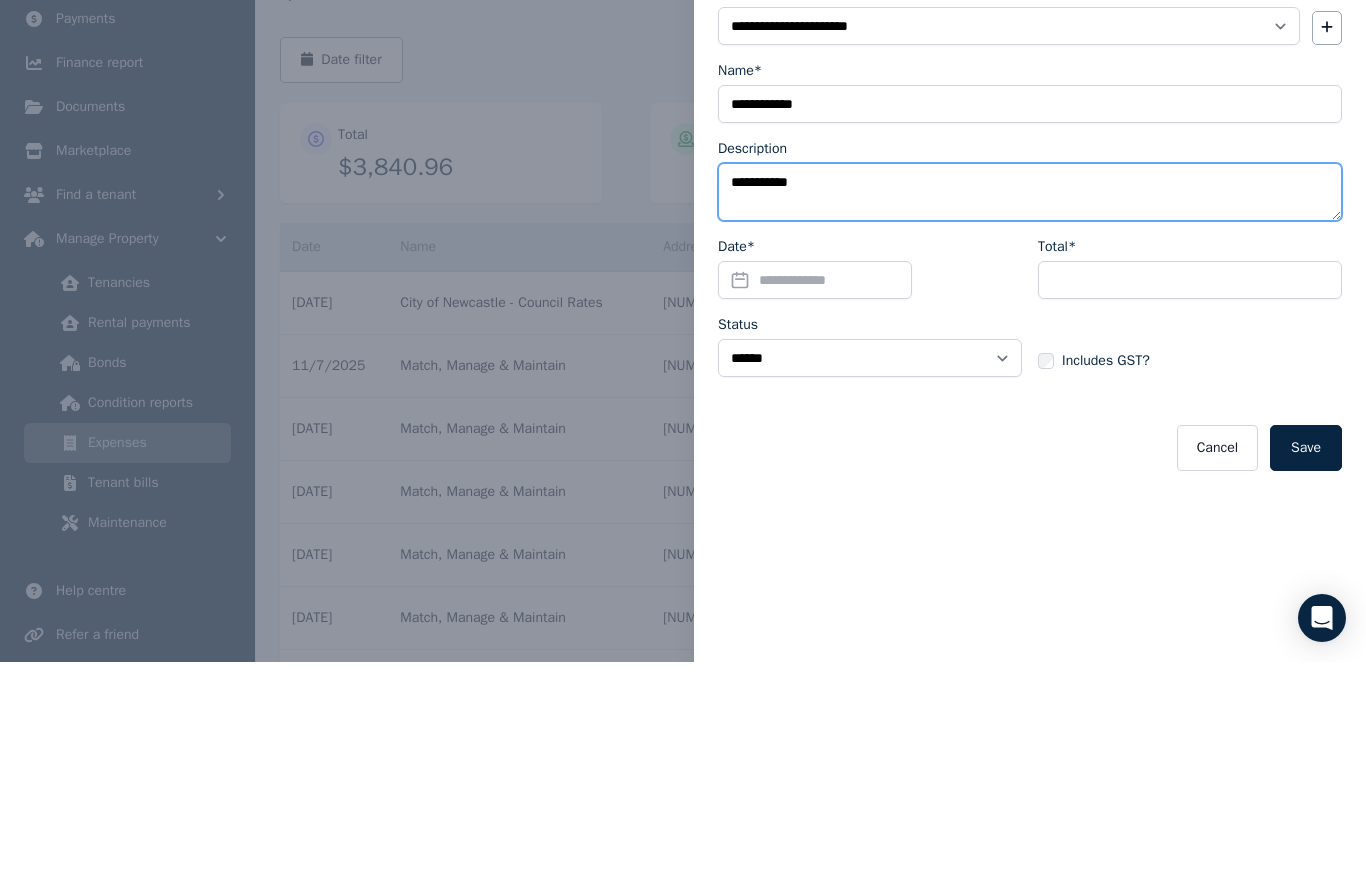 type on "**********" 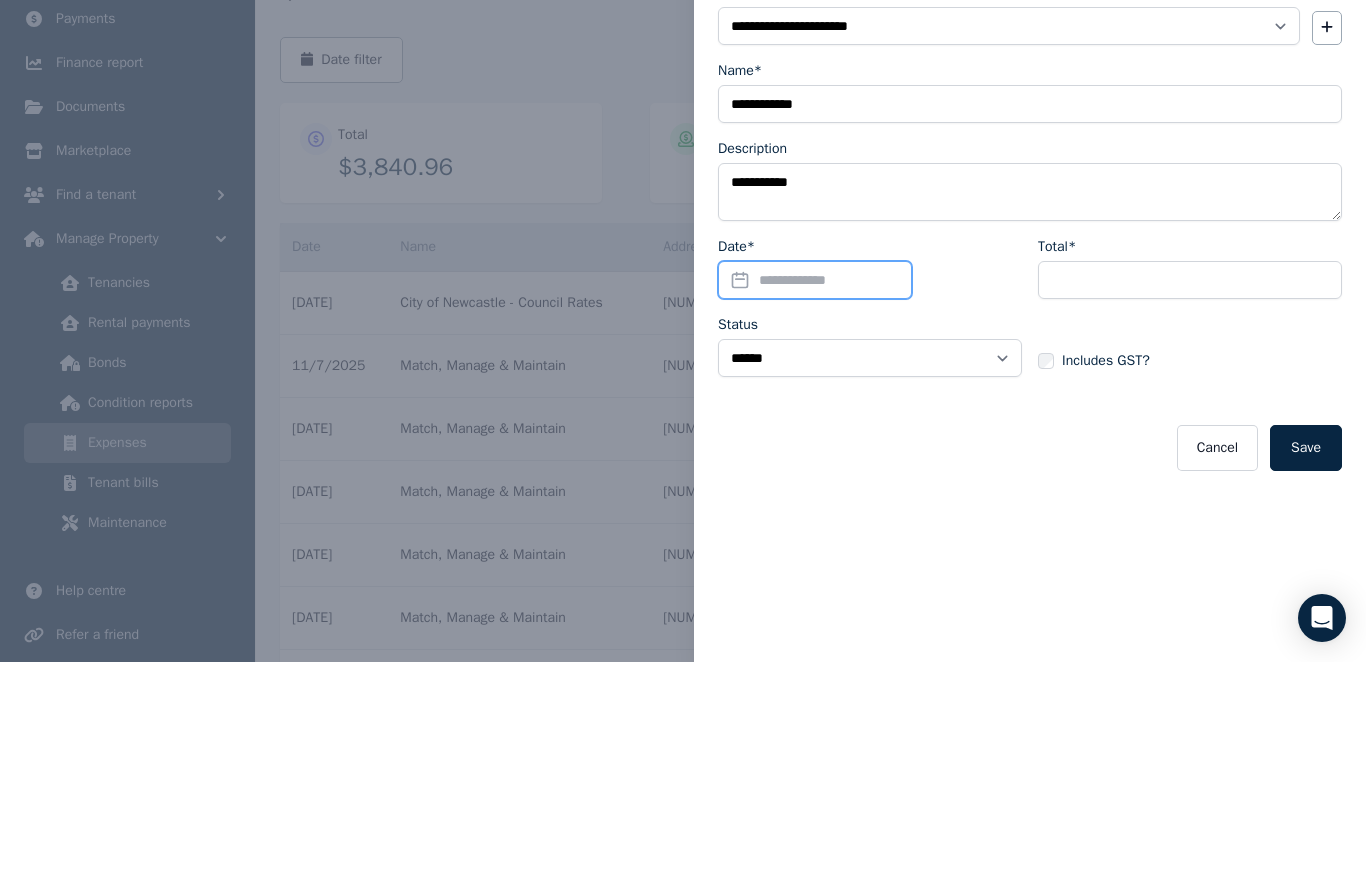 click on "Date*" at bounding box center (815, 501) 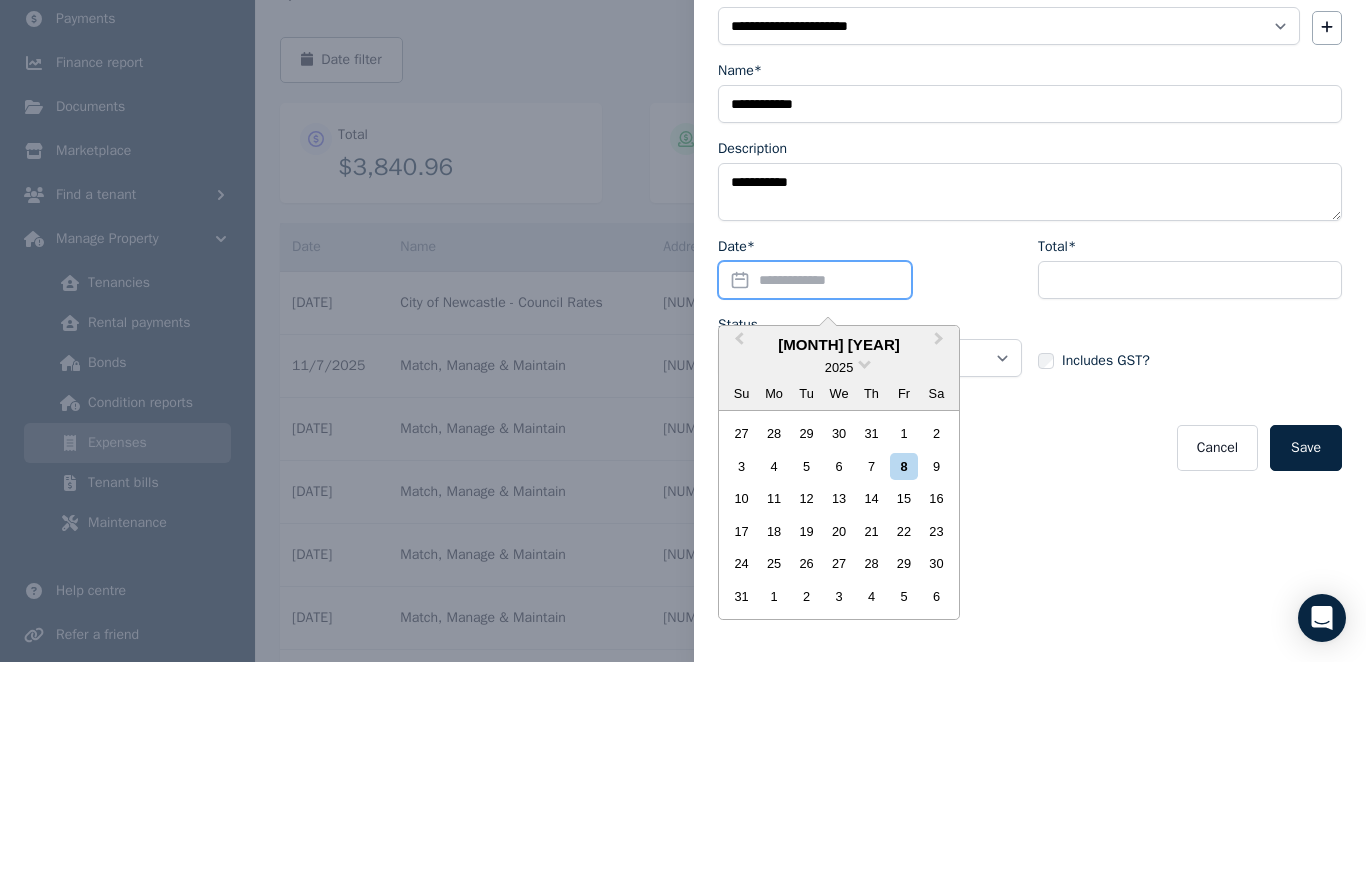 scroll, scrollTop: 221, scrollLeft: 0, axis: vertical 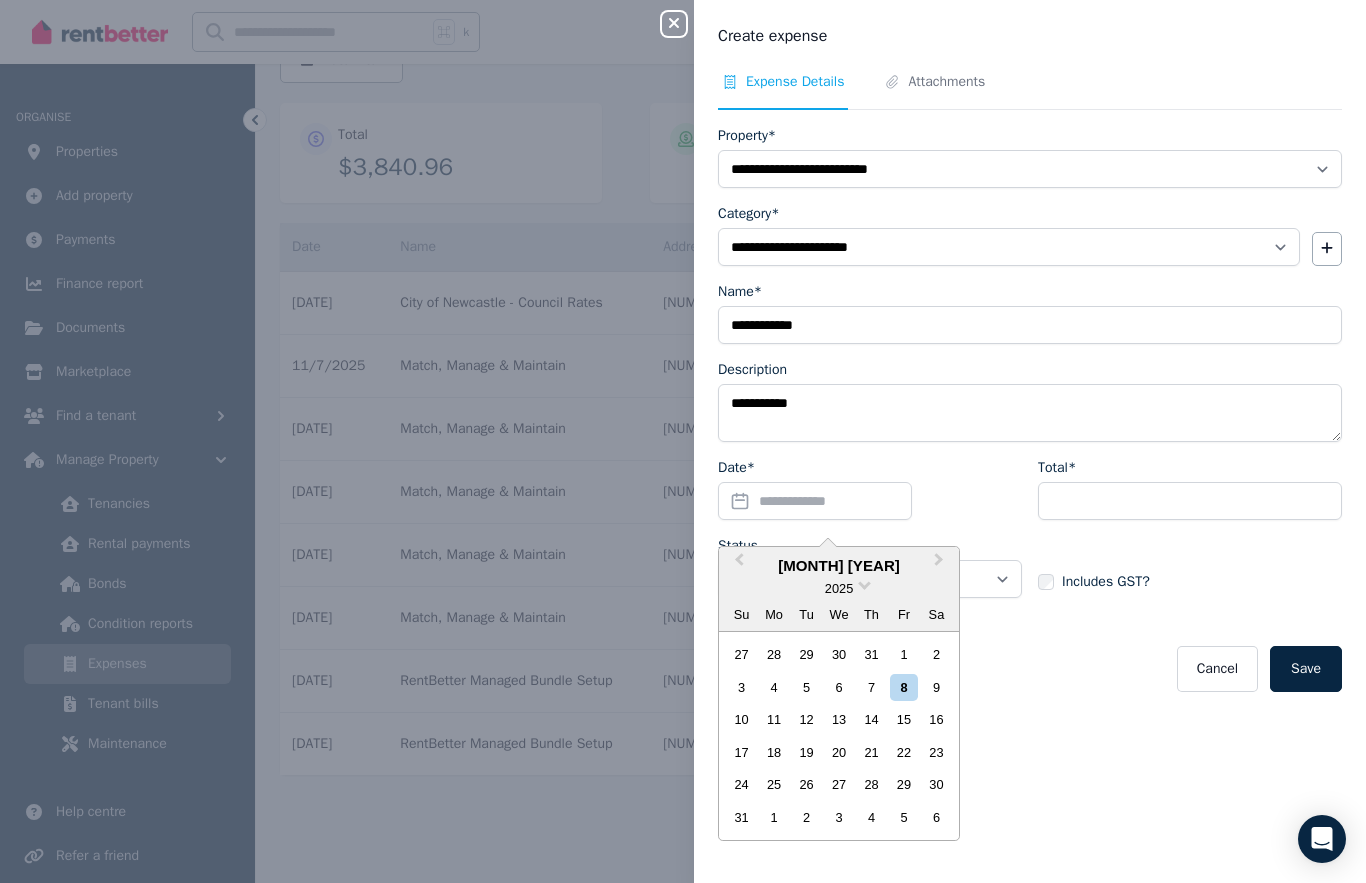 click on "8" at bounding box center (903, 687) 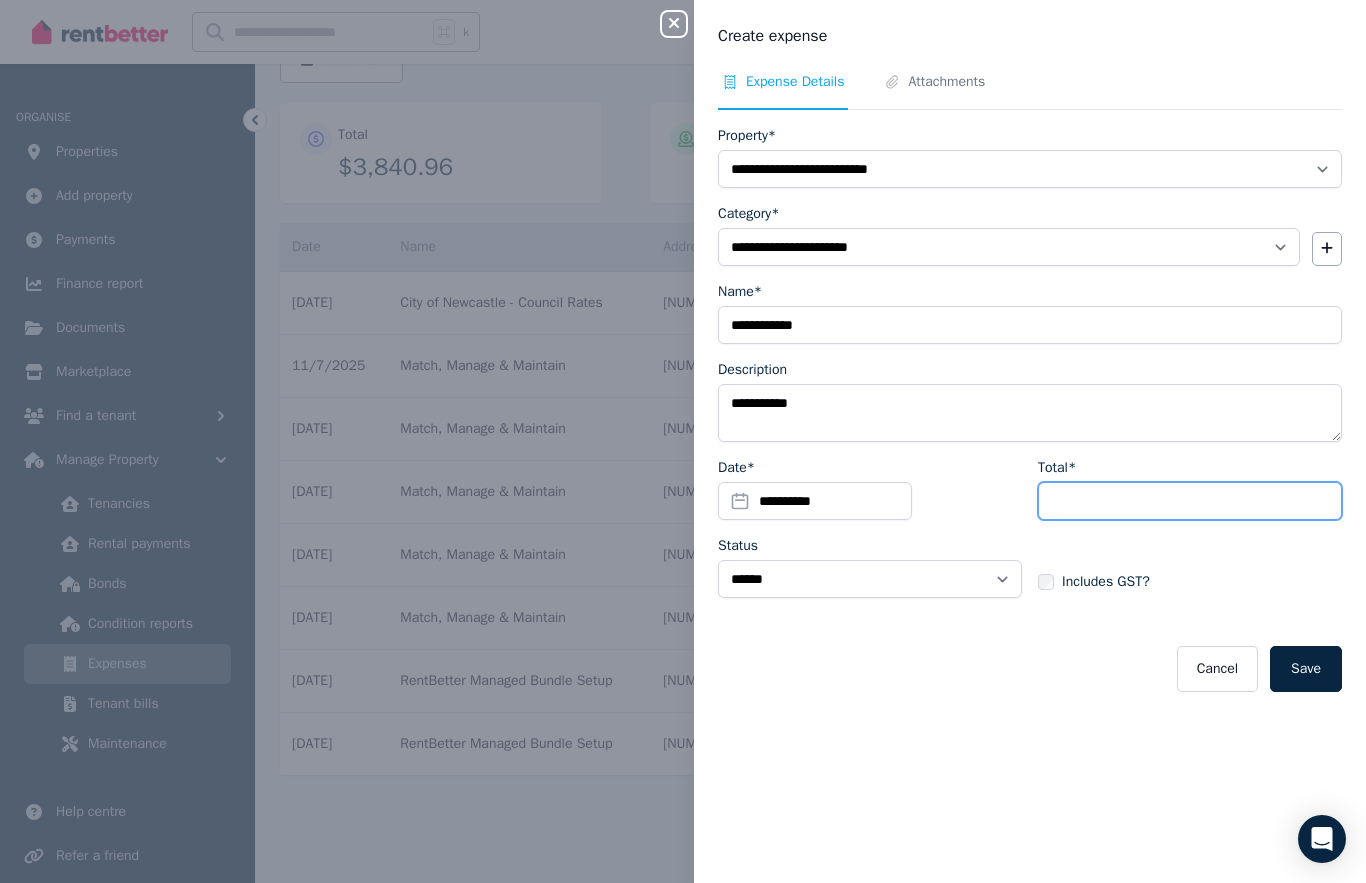 click on "Total*" at bounding box center (1190, 501) 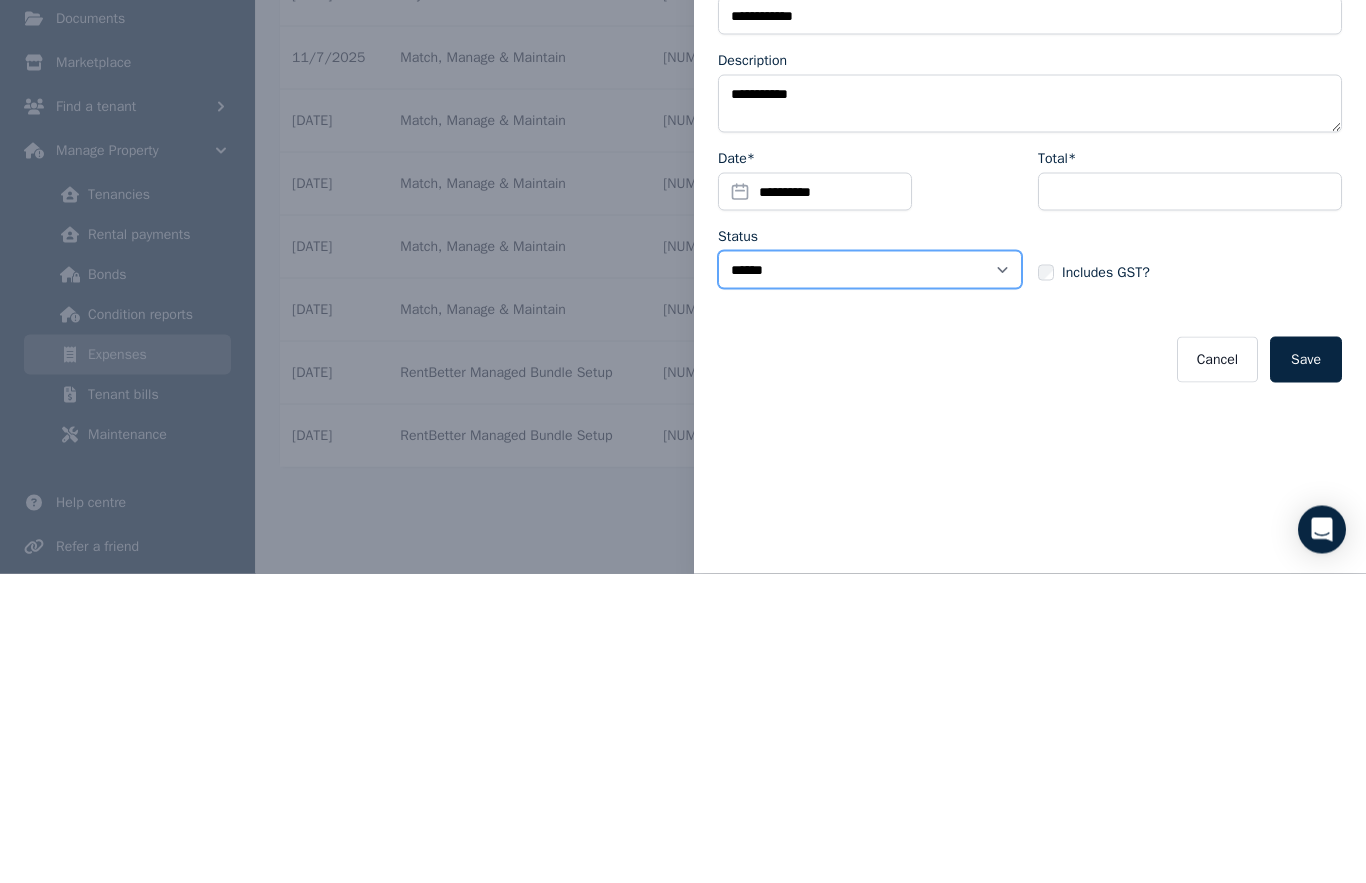 click on "****** ****" at bounding box center [870, 579] 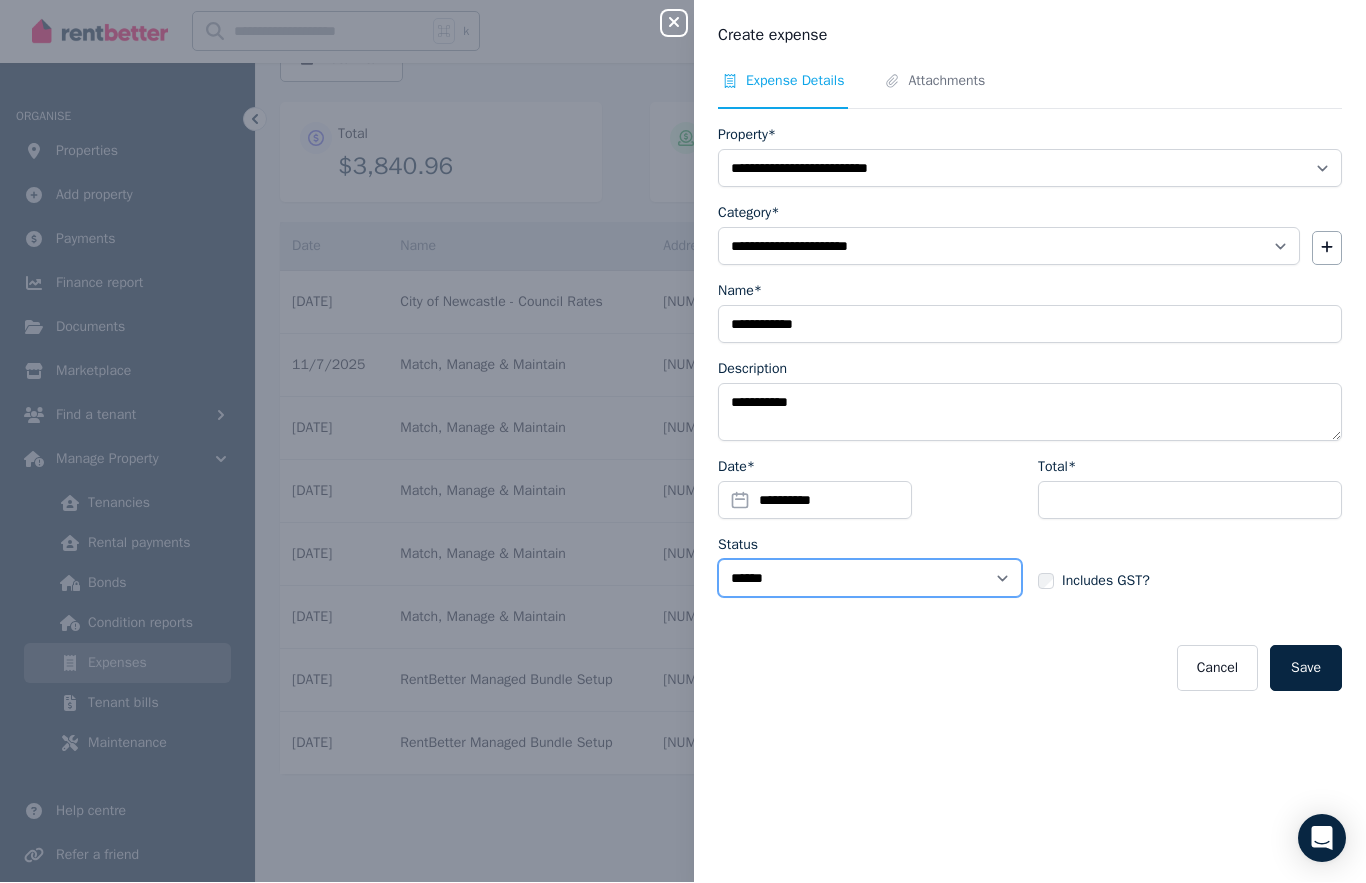 select on "**********" 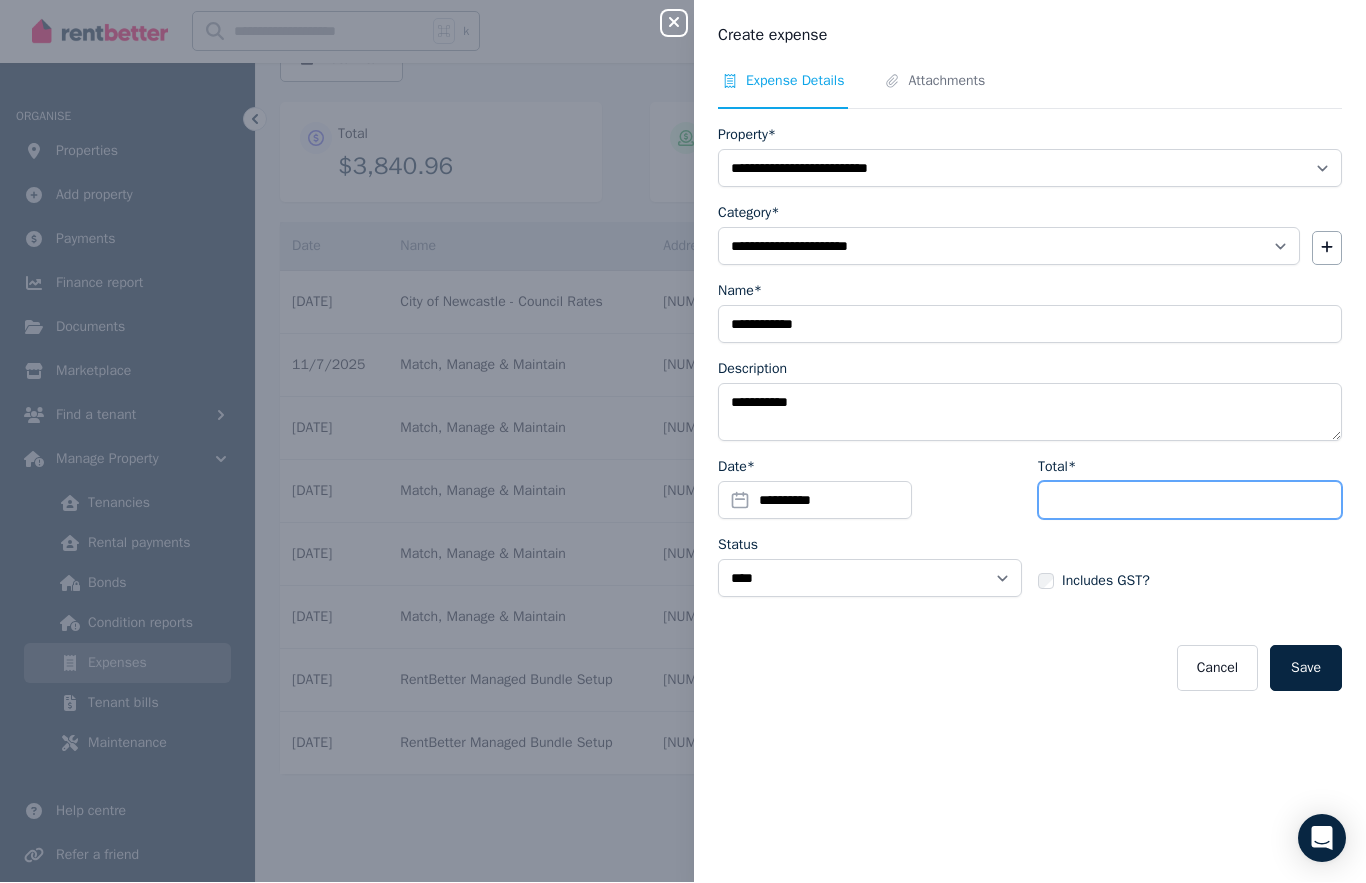 click on "Total*" at bounding box center (1190, 501) 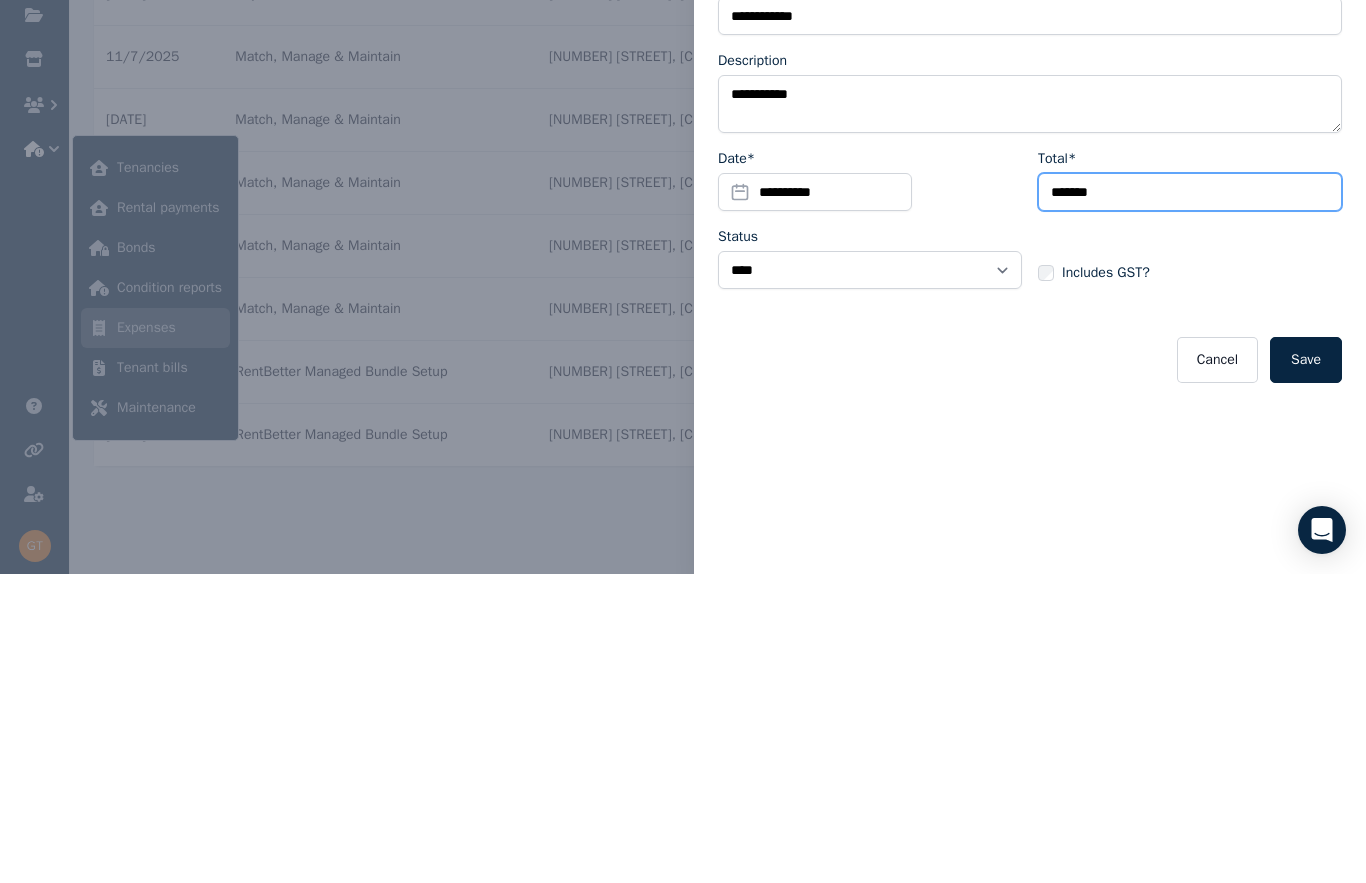 type on "*******" 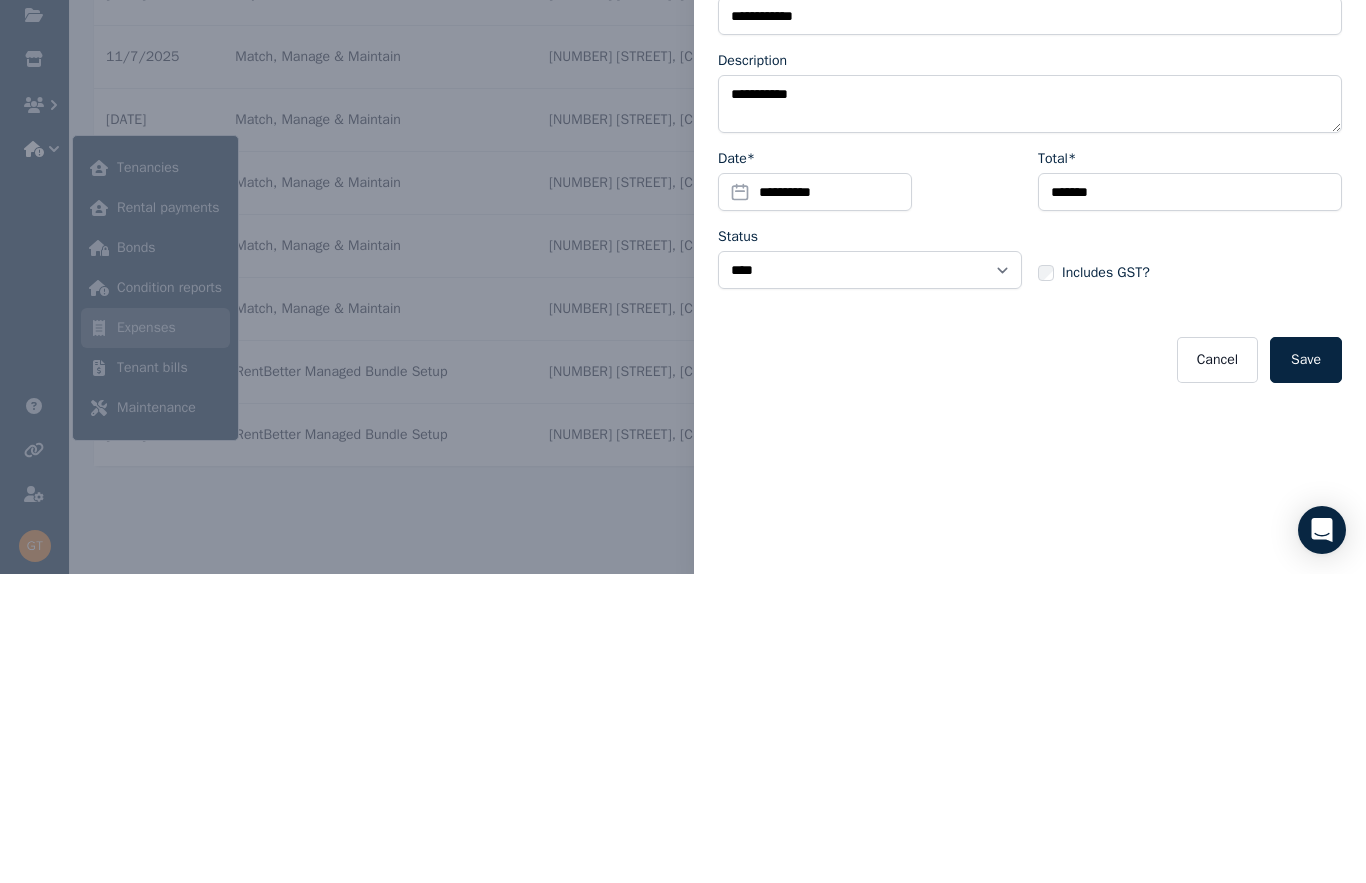 click on "Save" at bounding box center [1306, 669] 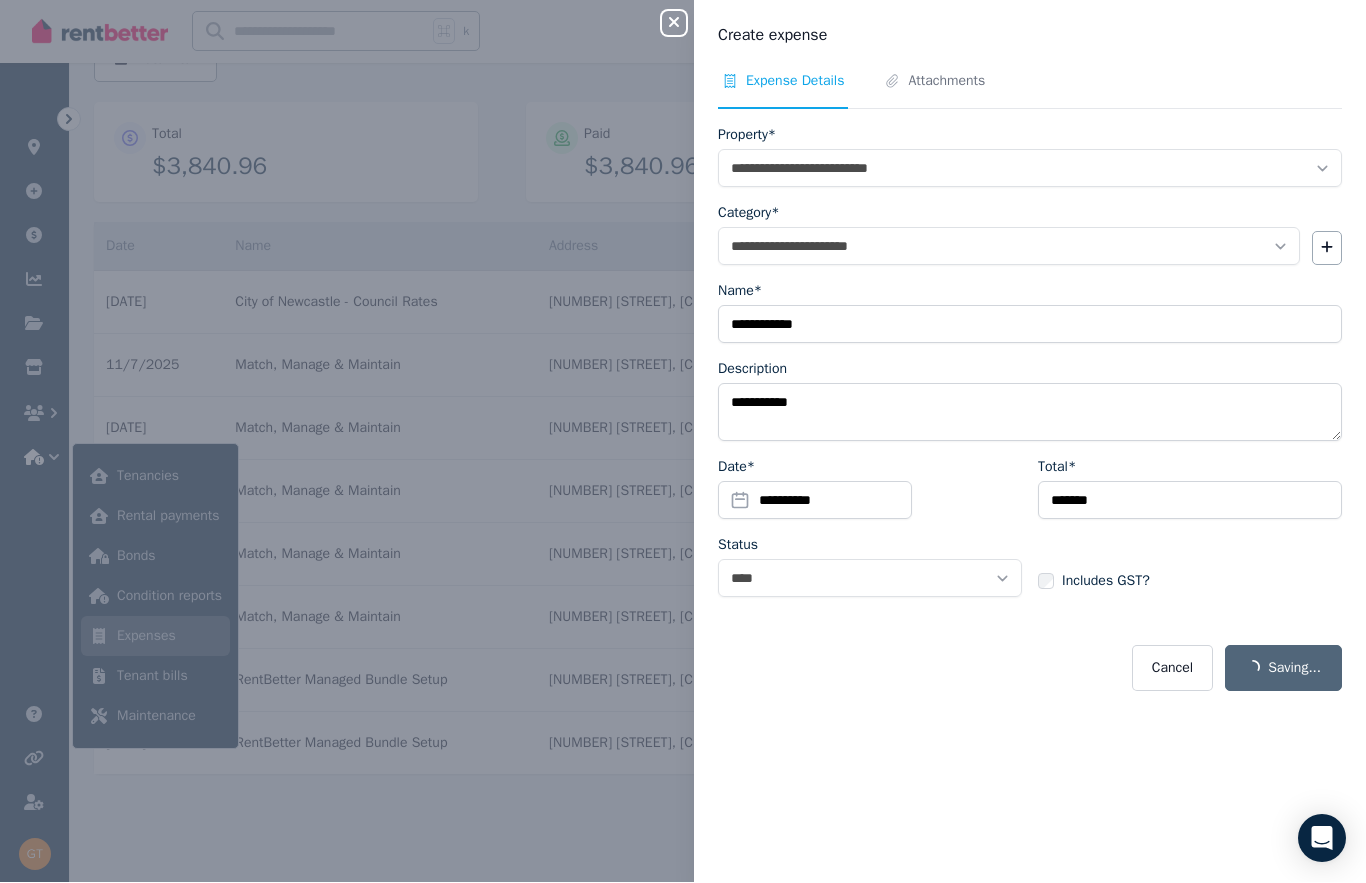 select on "**********" 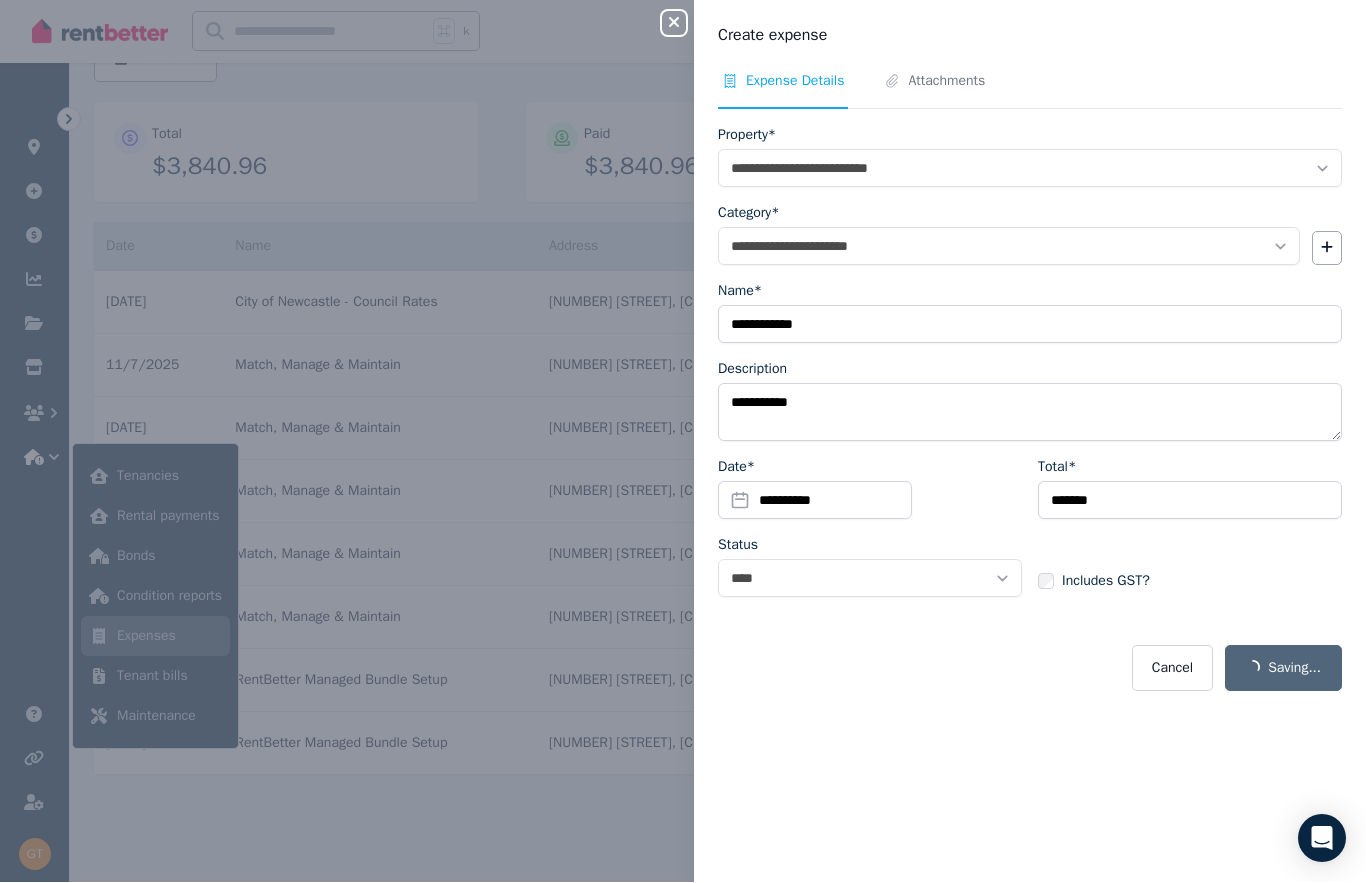 select on "**********" 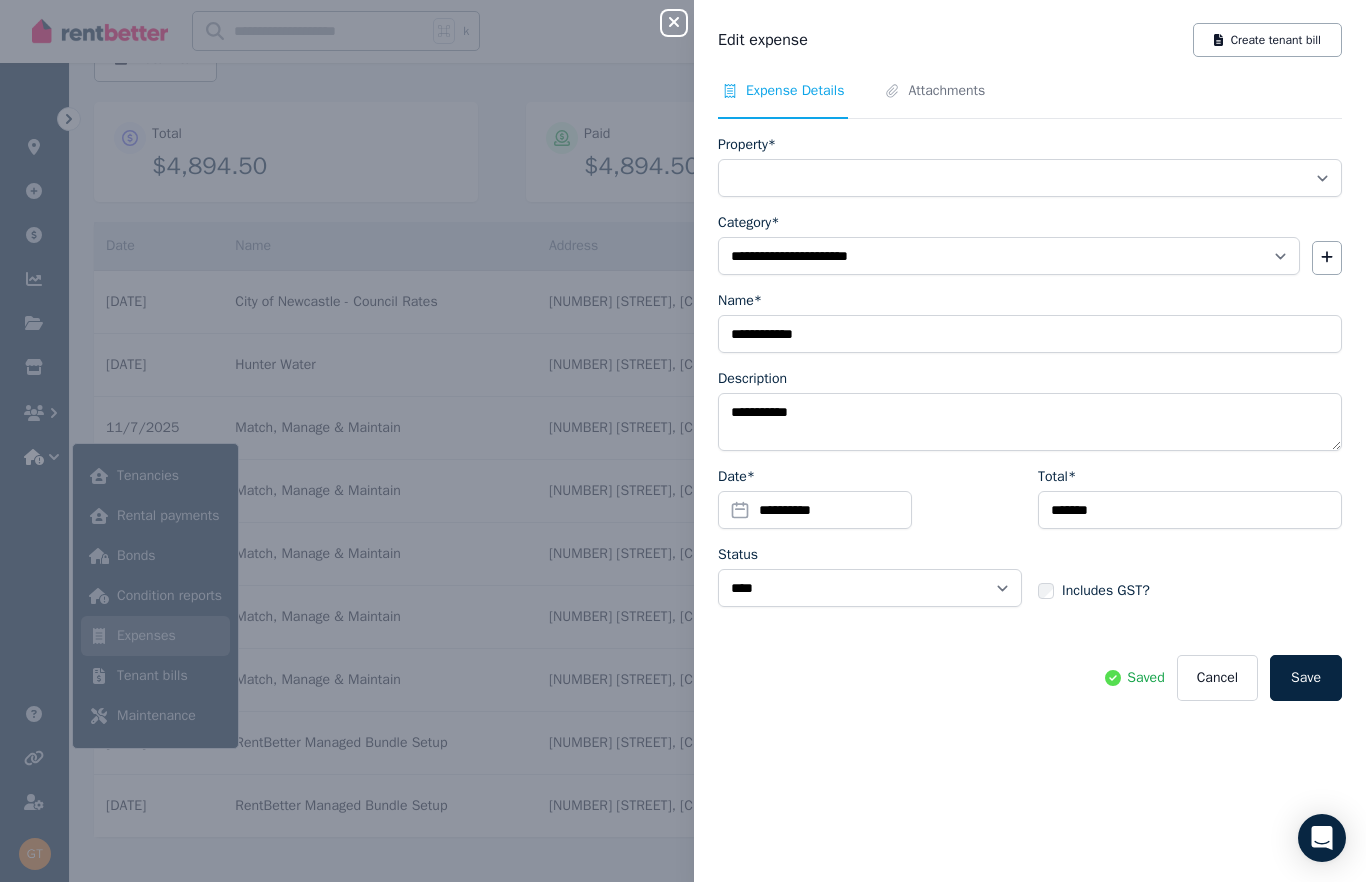 scroll, scrollTop: 222, scrollLeft: 0, axis: vertical 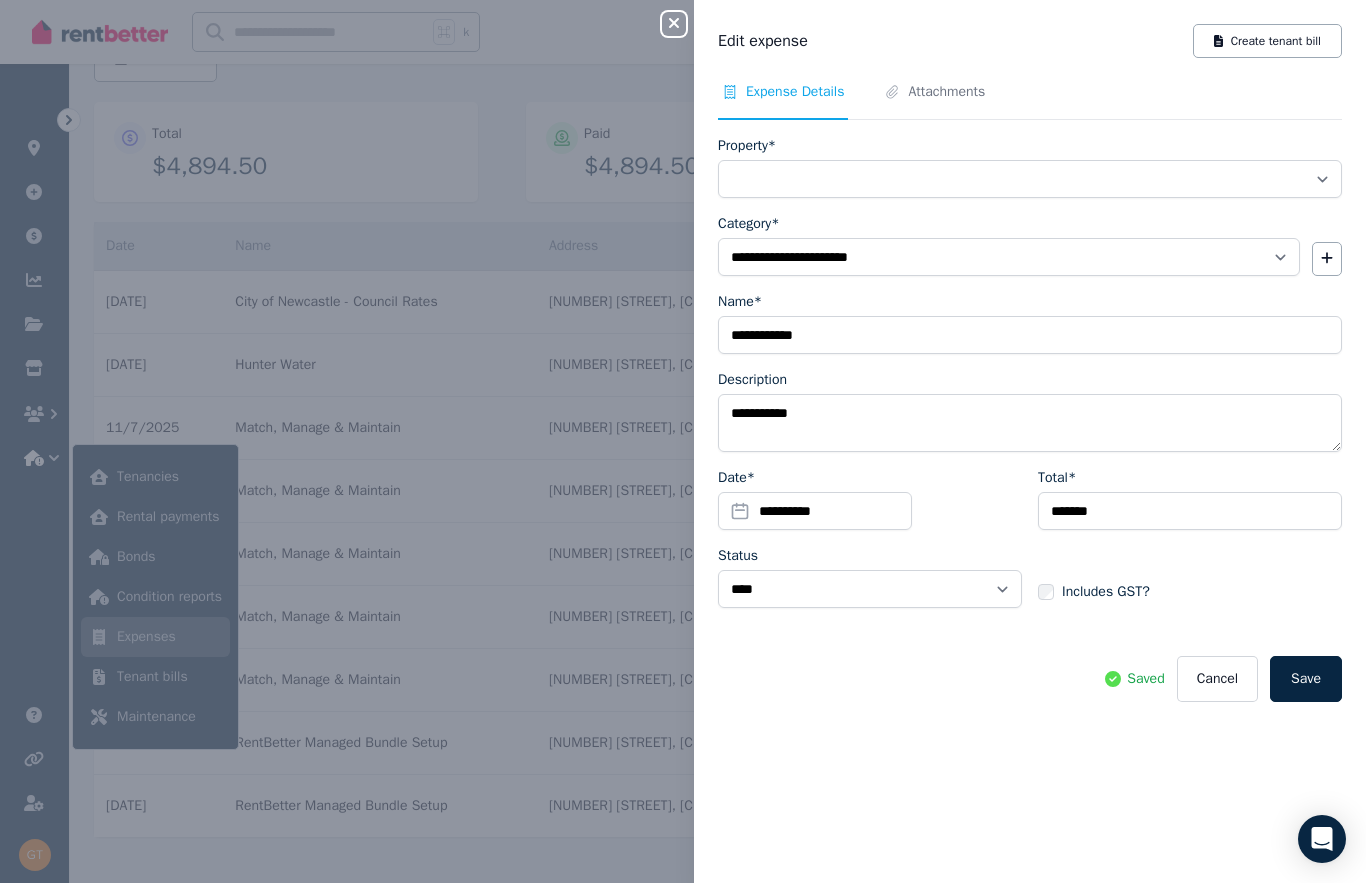 select on "**********" 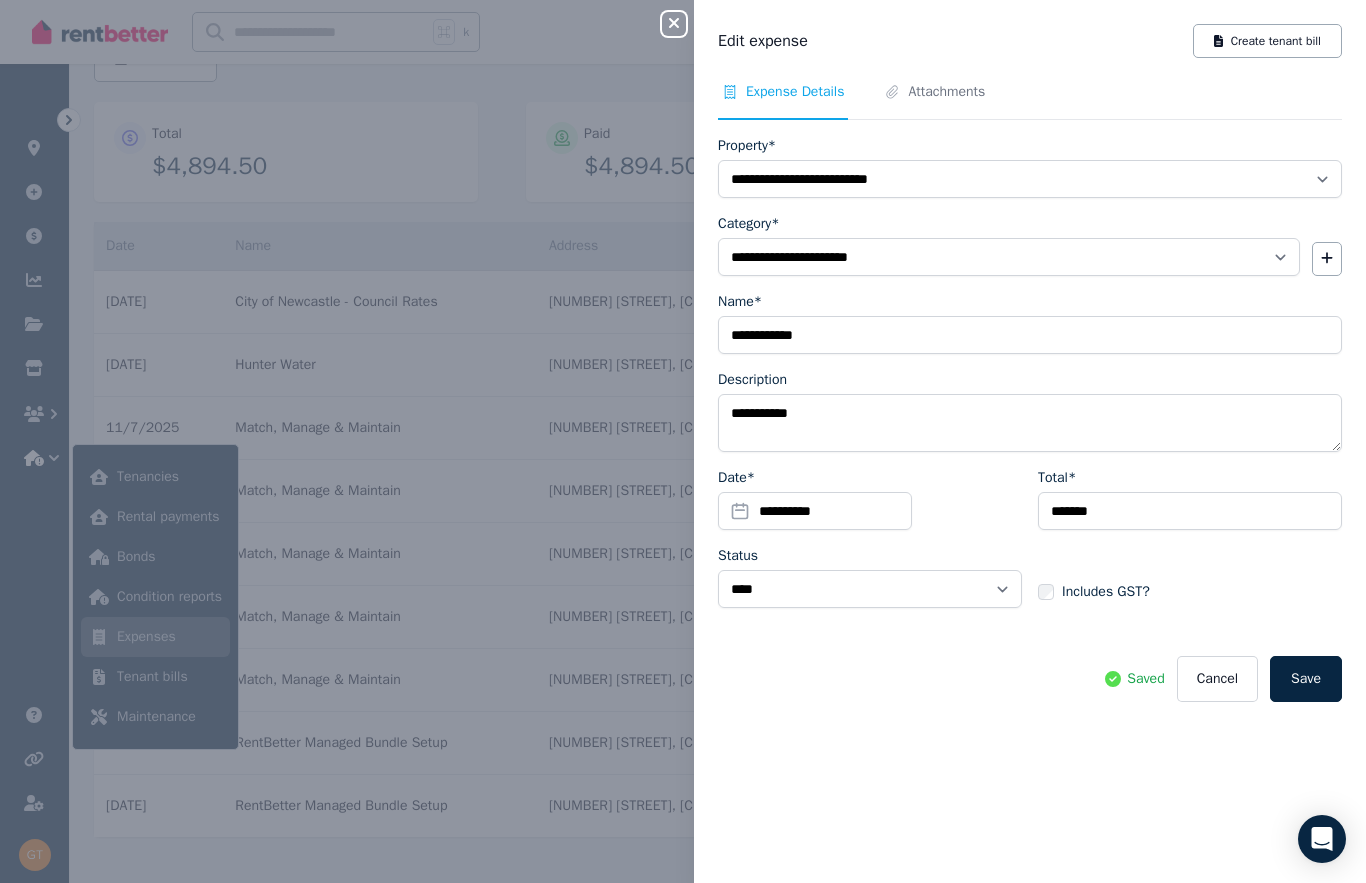 click on "Attachments" at bounding box center [946, 92] 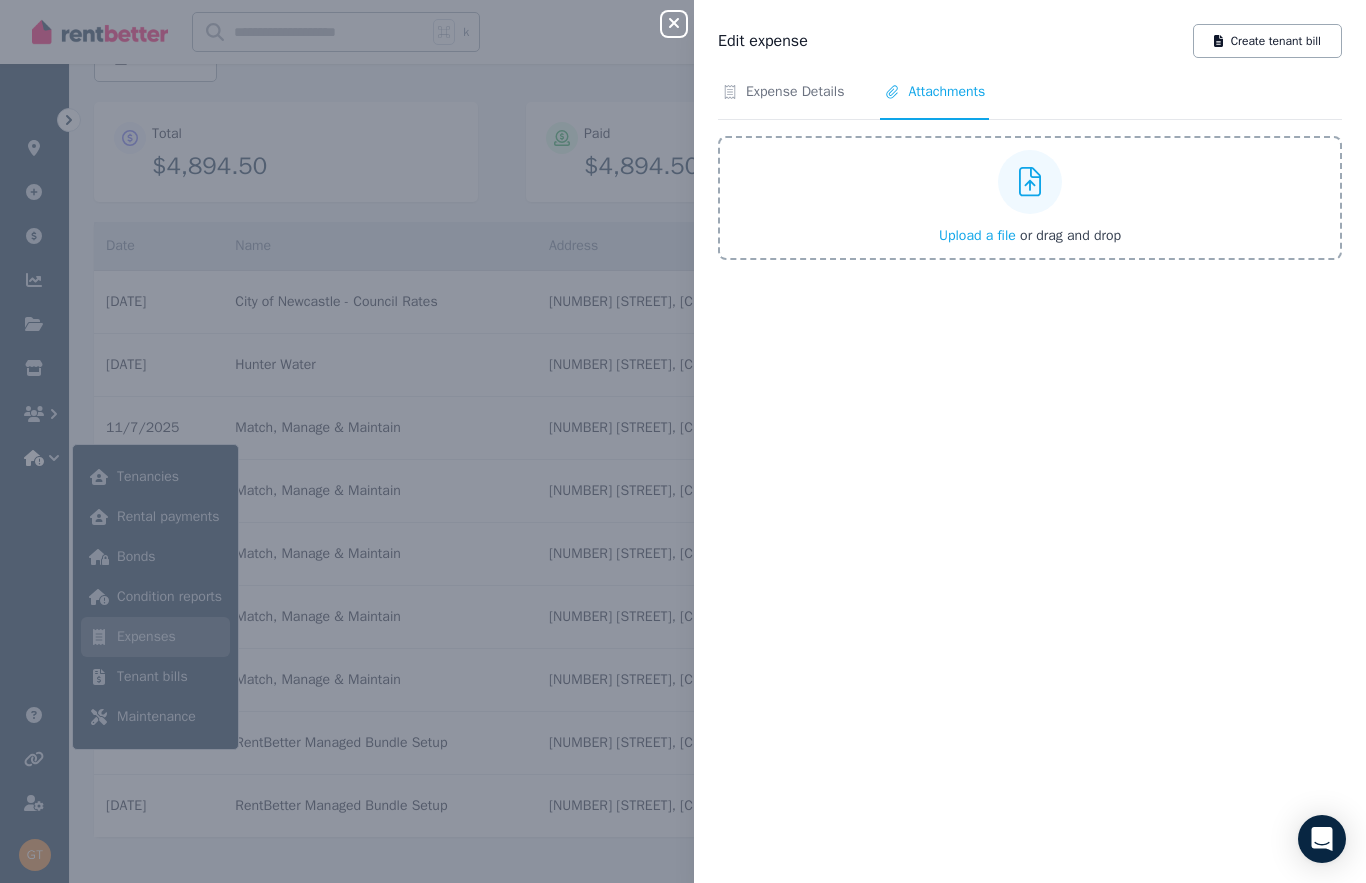 click 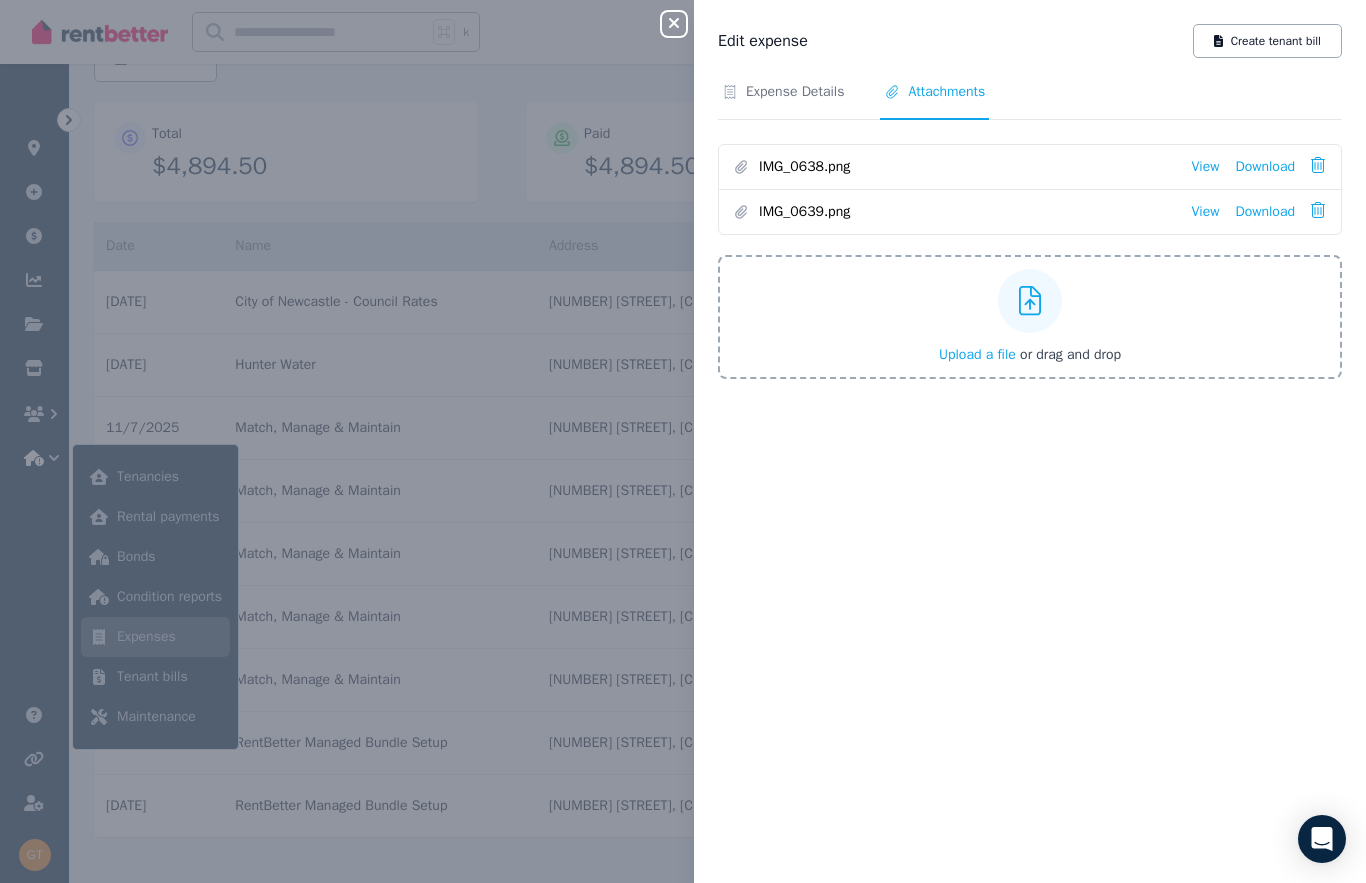 click on "Expense Details" at bounding box center (795, 92) 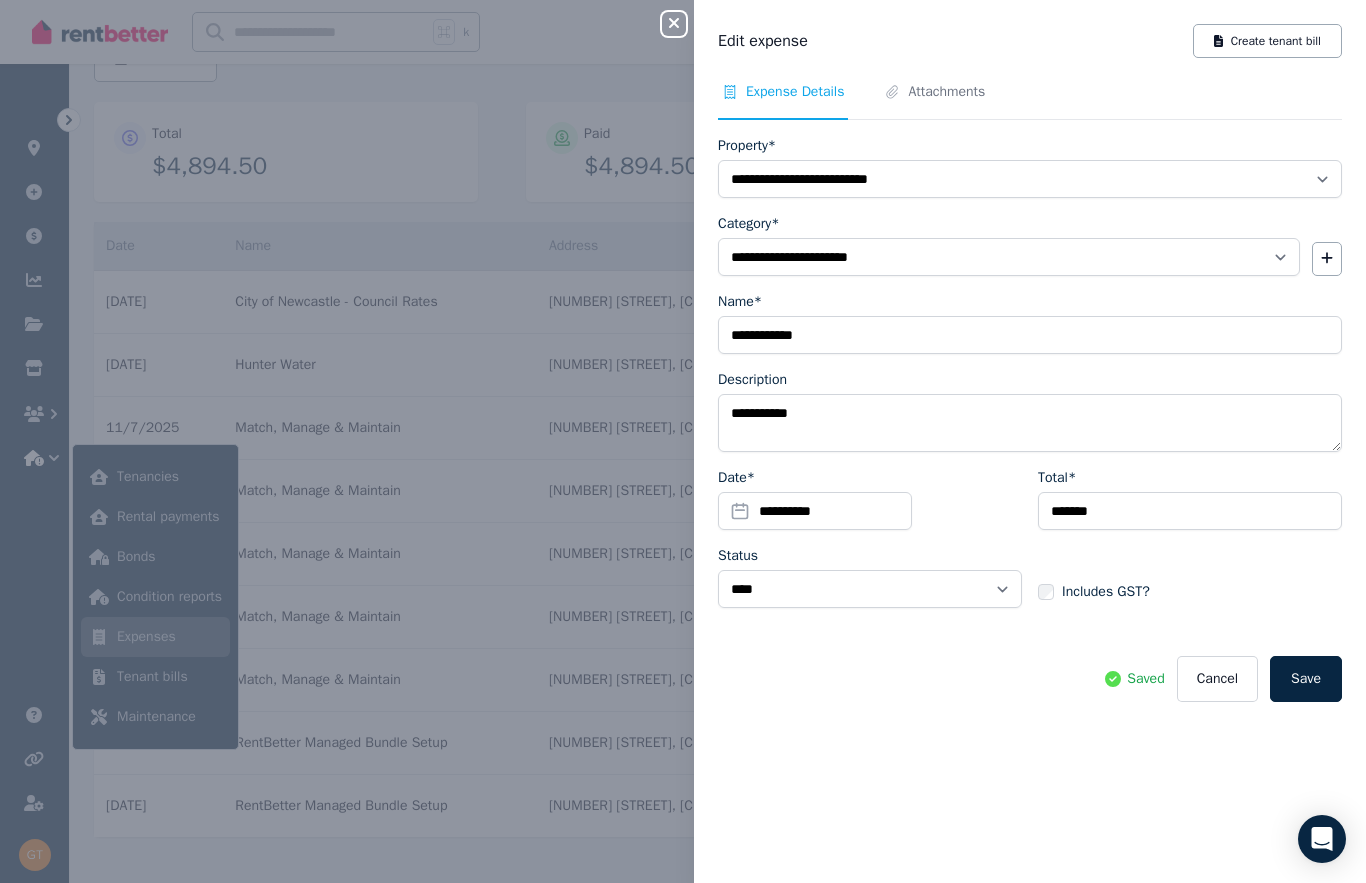 click on "Save" at bounding box center (1306, 679) 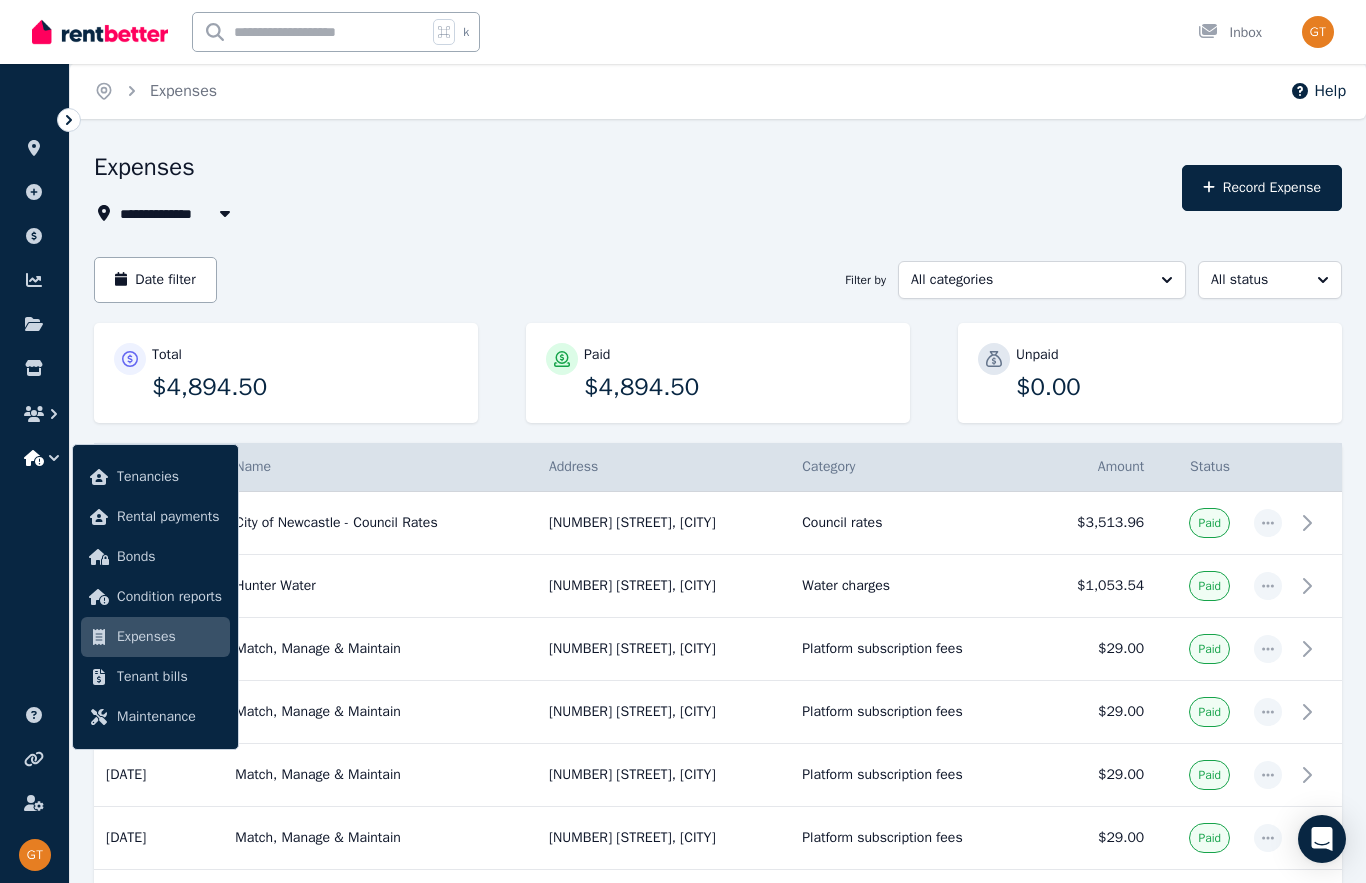 scroll, scrollTop: 192, scrollLeft: 0, axis: vertical 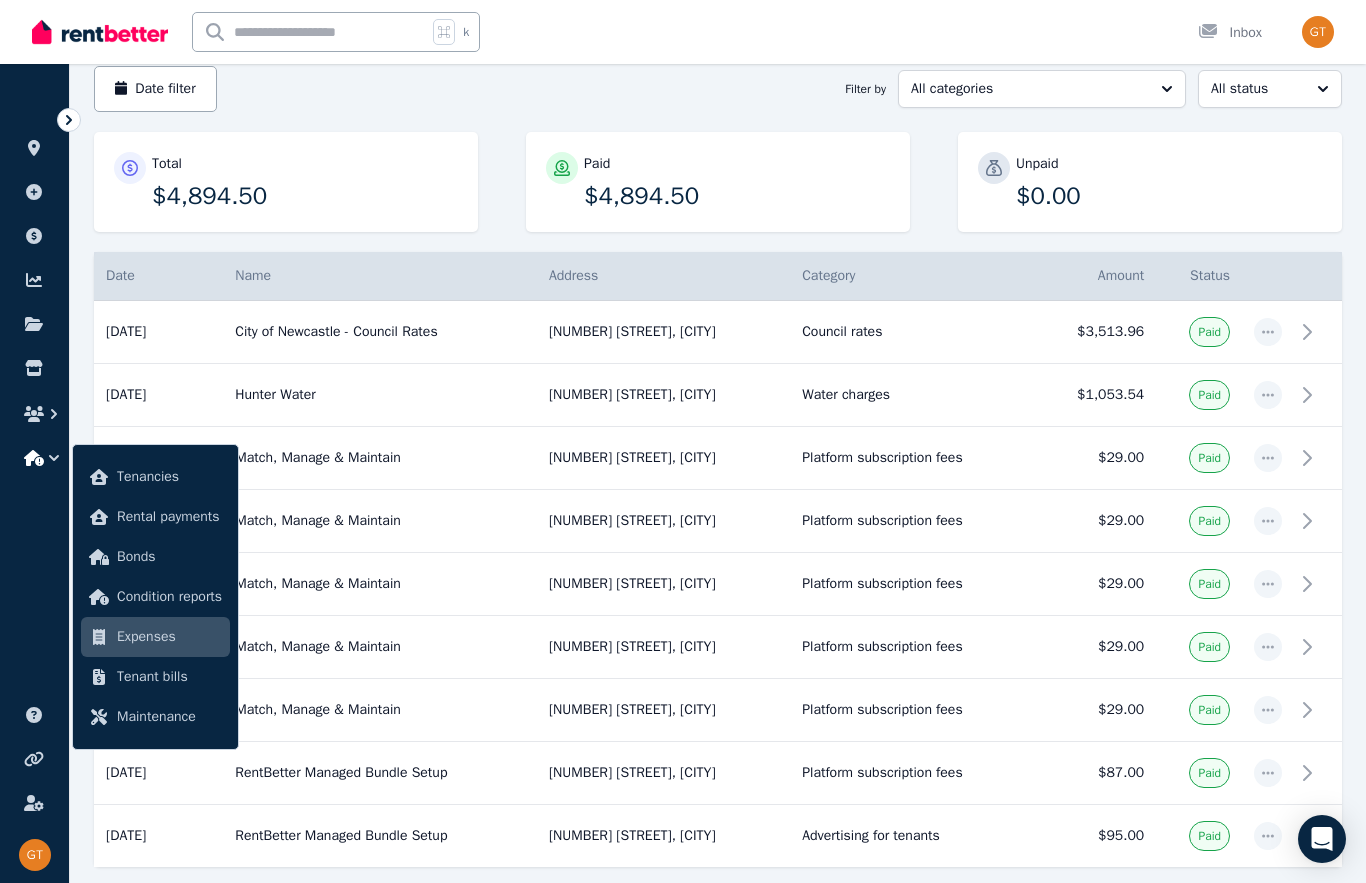 click on "**********" at bounding box center [718, 467] 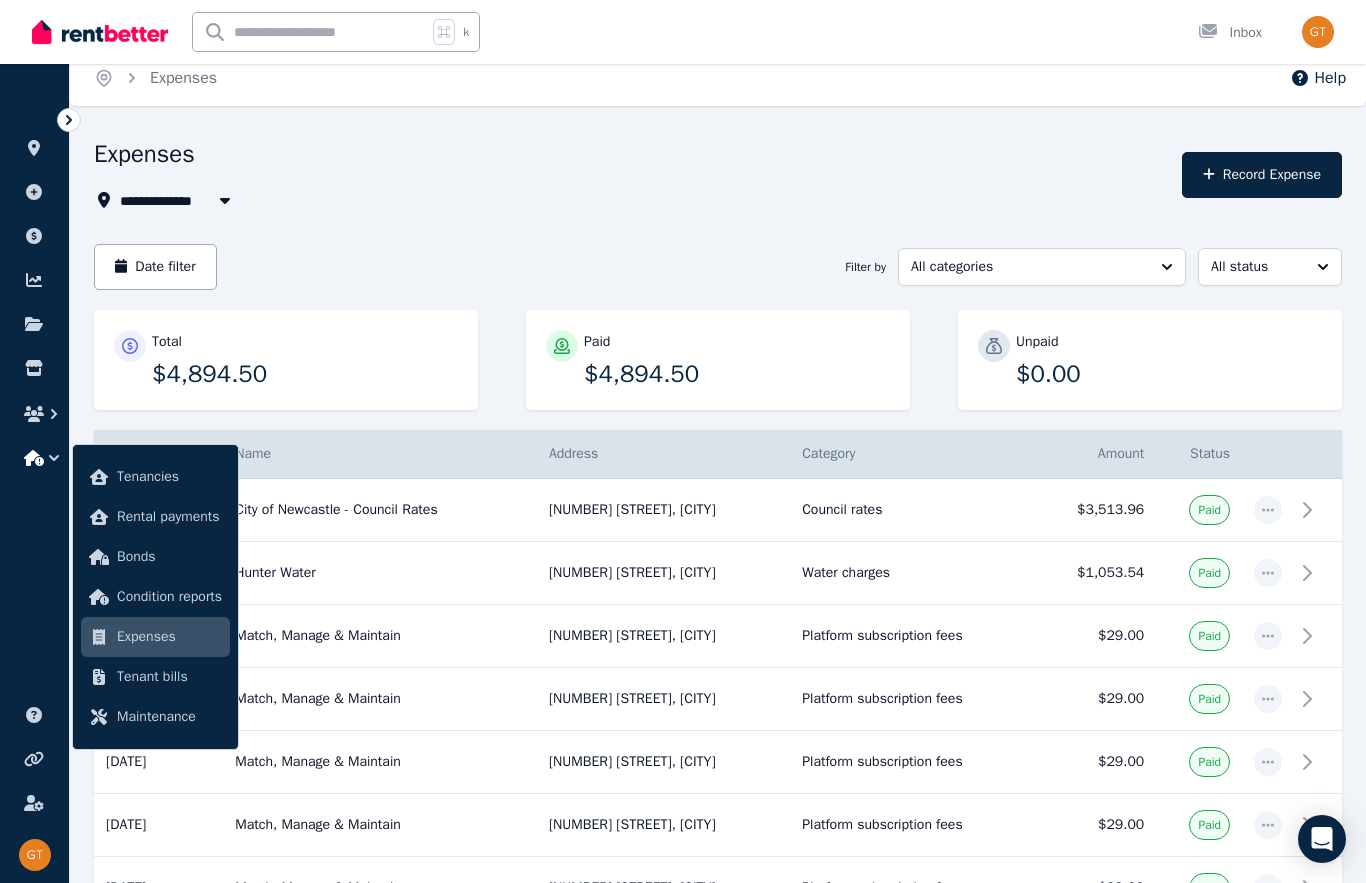 scroll, scrollTop: 0, scrollLeft: 0, axis: both 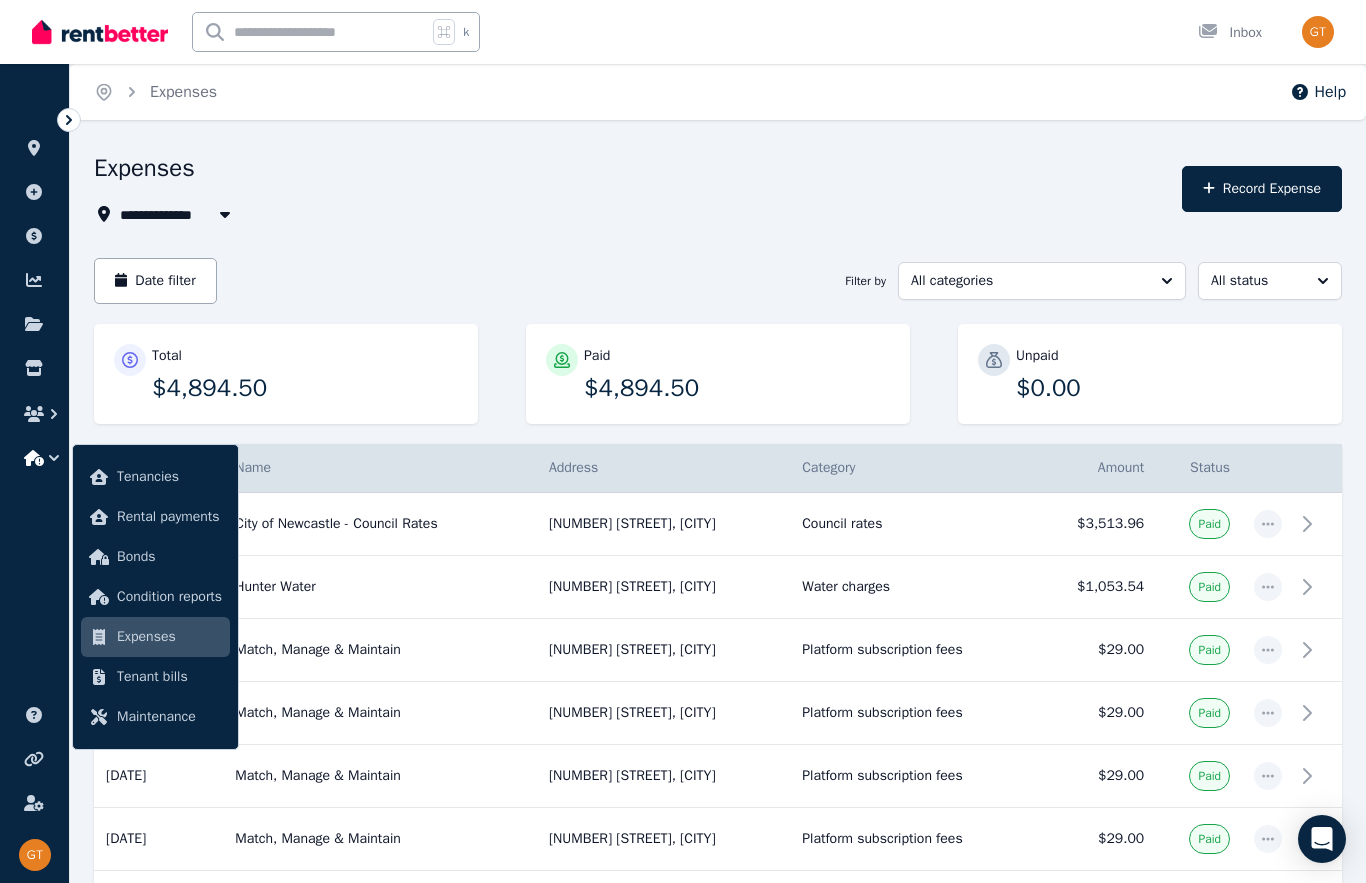 click 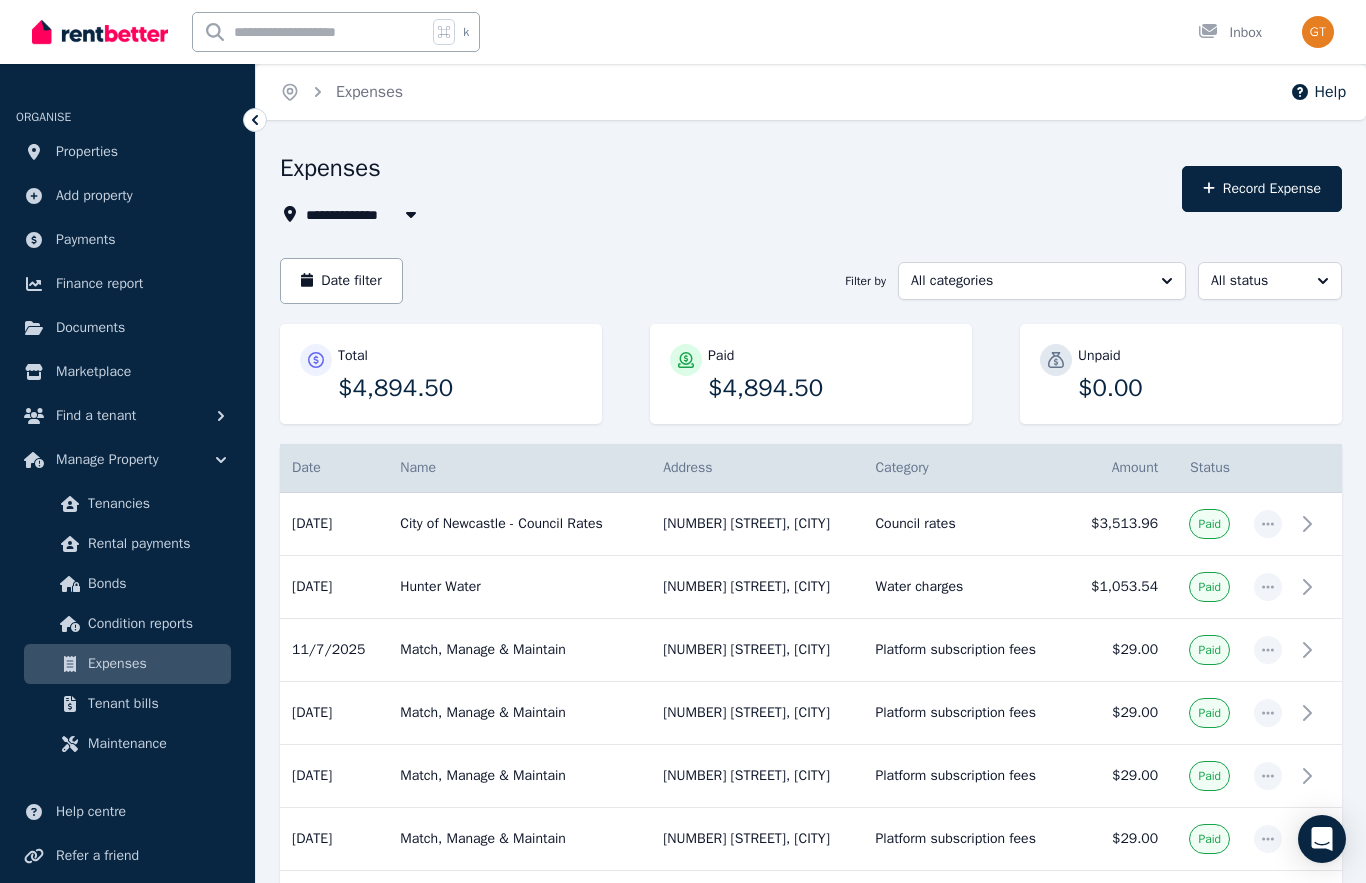 click on "Payments" at bounding box center [86, 240] 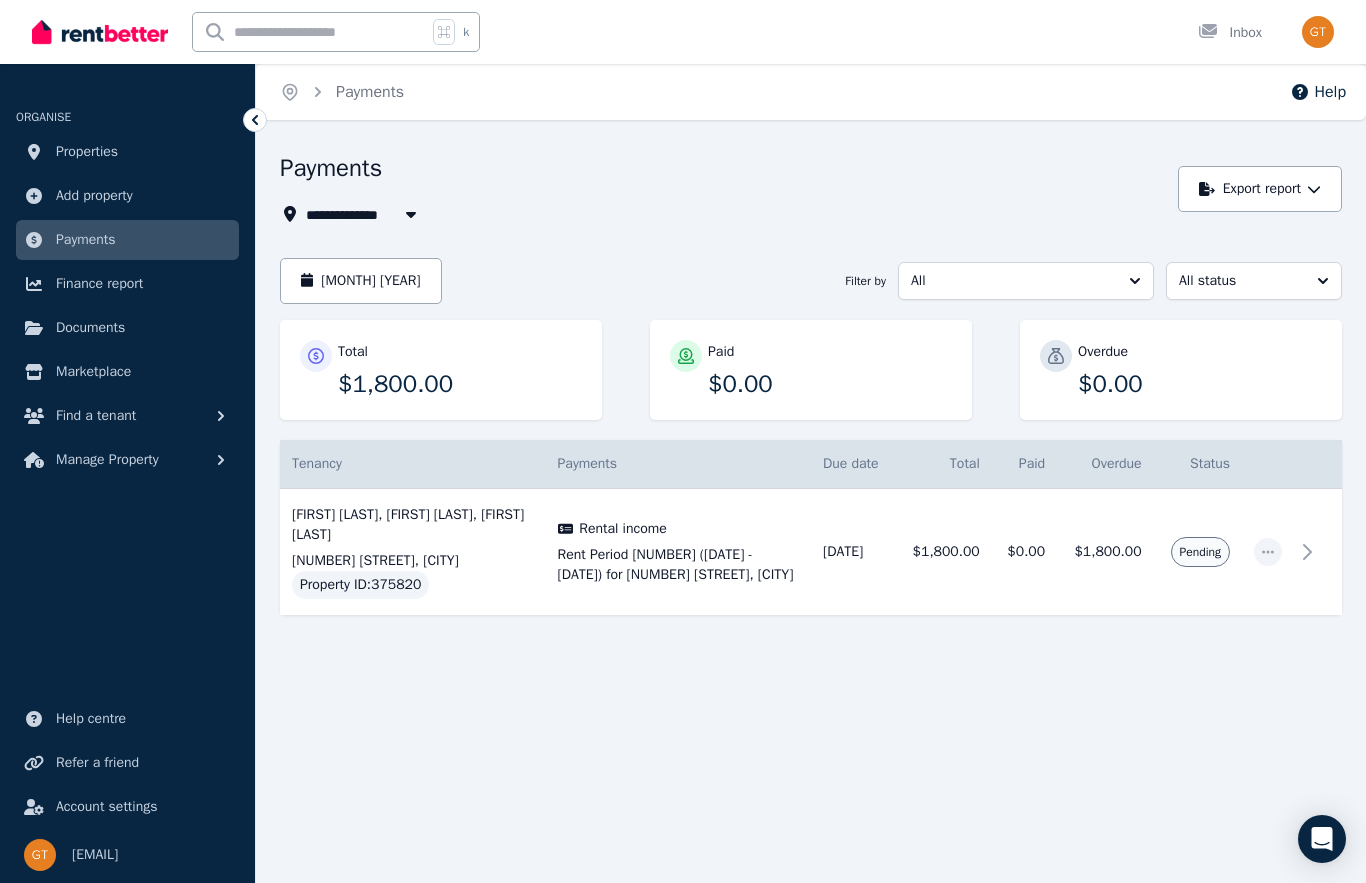 click on "August [YEAR]" at bounding box center (361, 281) 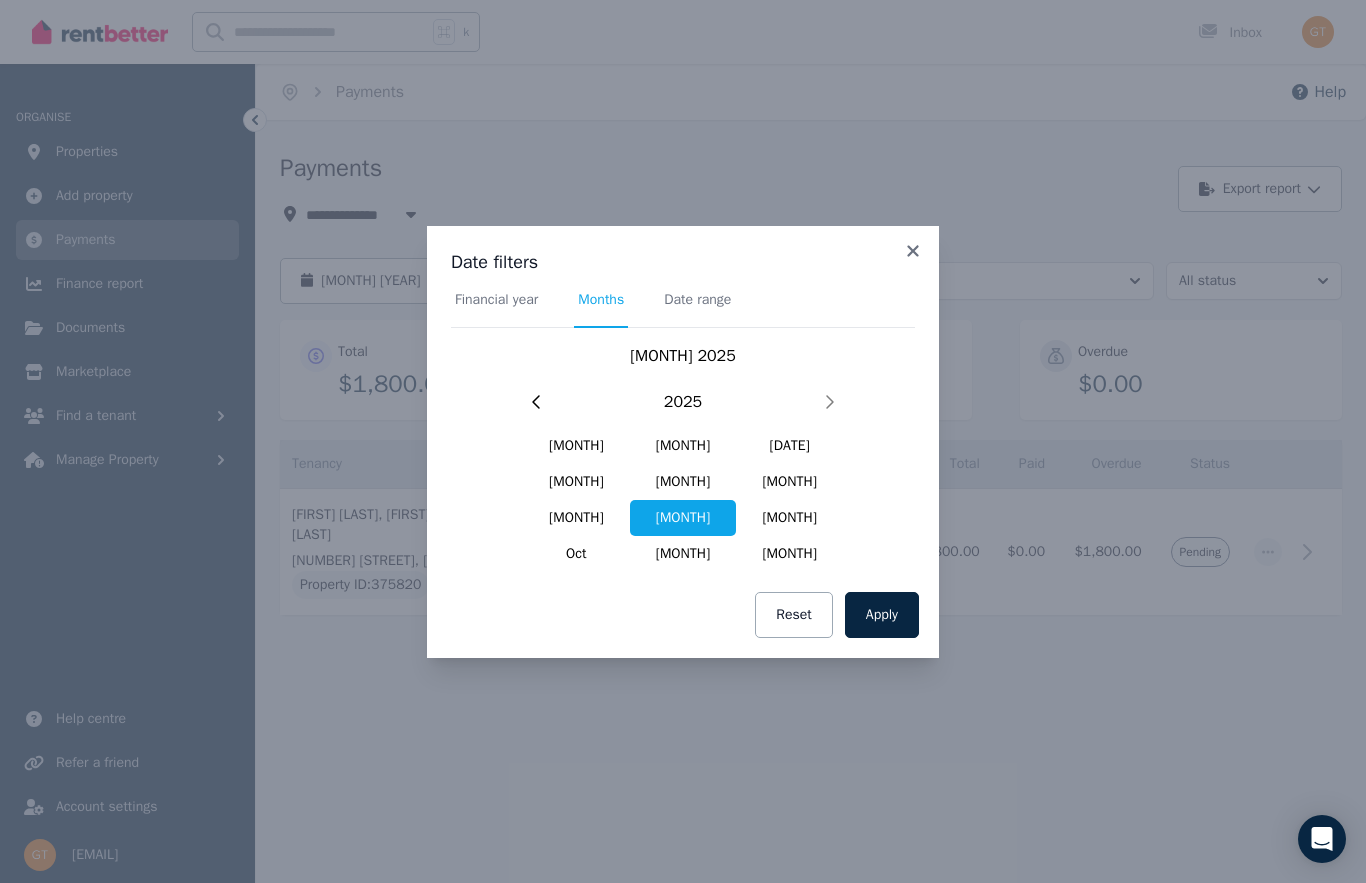 click on "Apply" at bounding box center (882, 615) 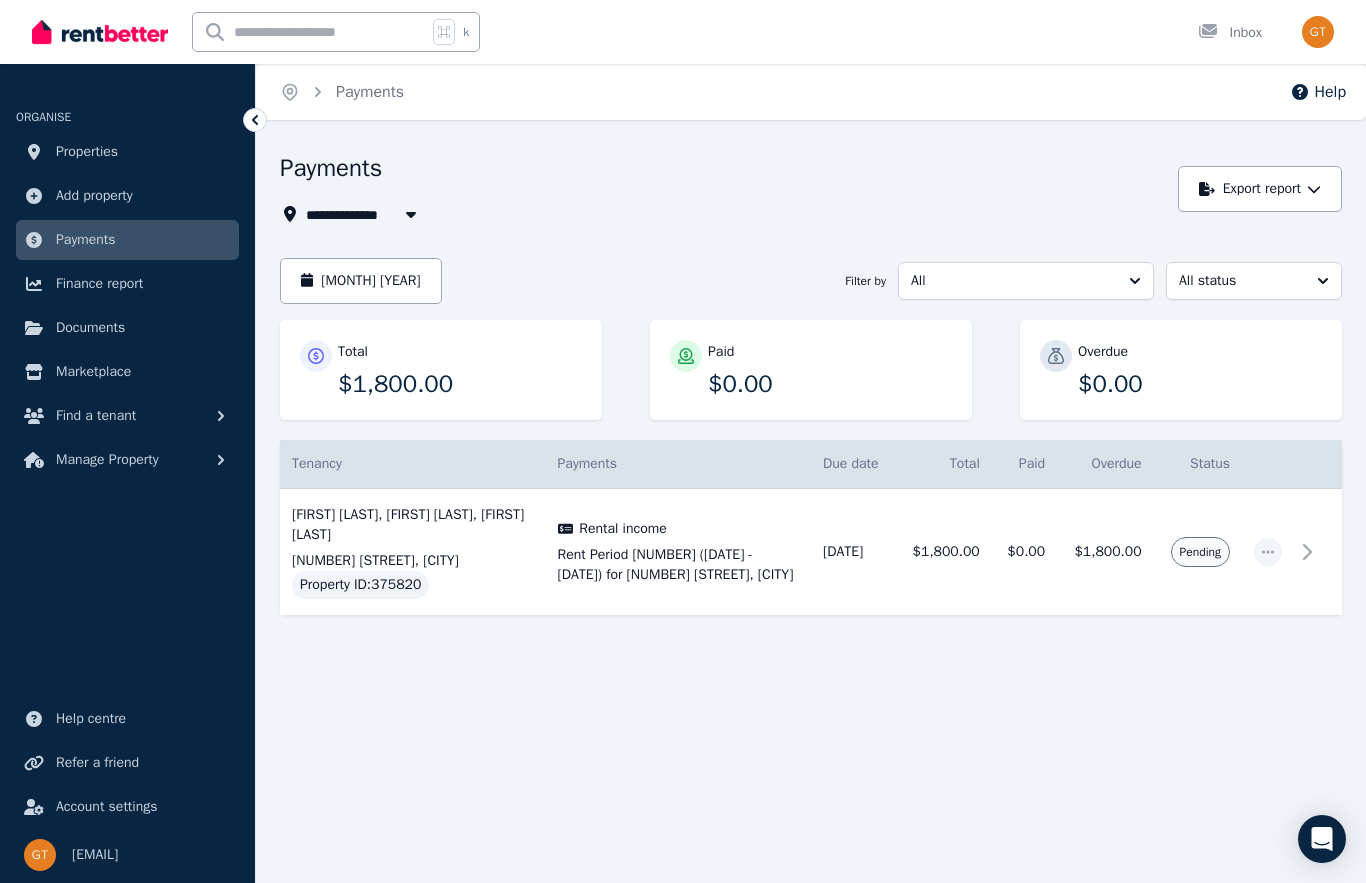 click on "August [YEAR]" at bounding box center (361, 281) 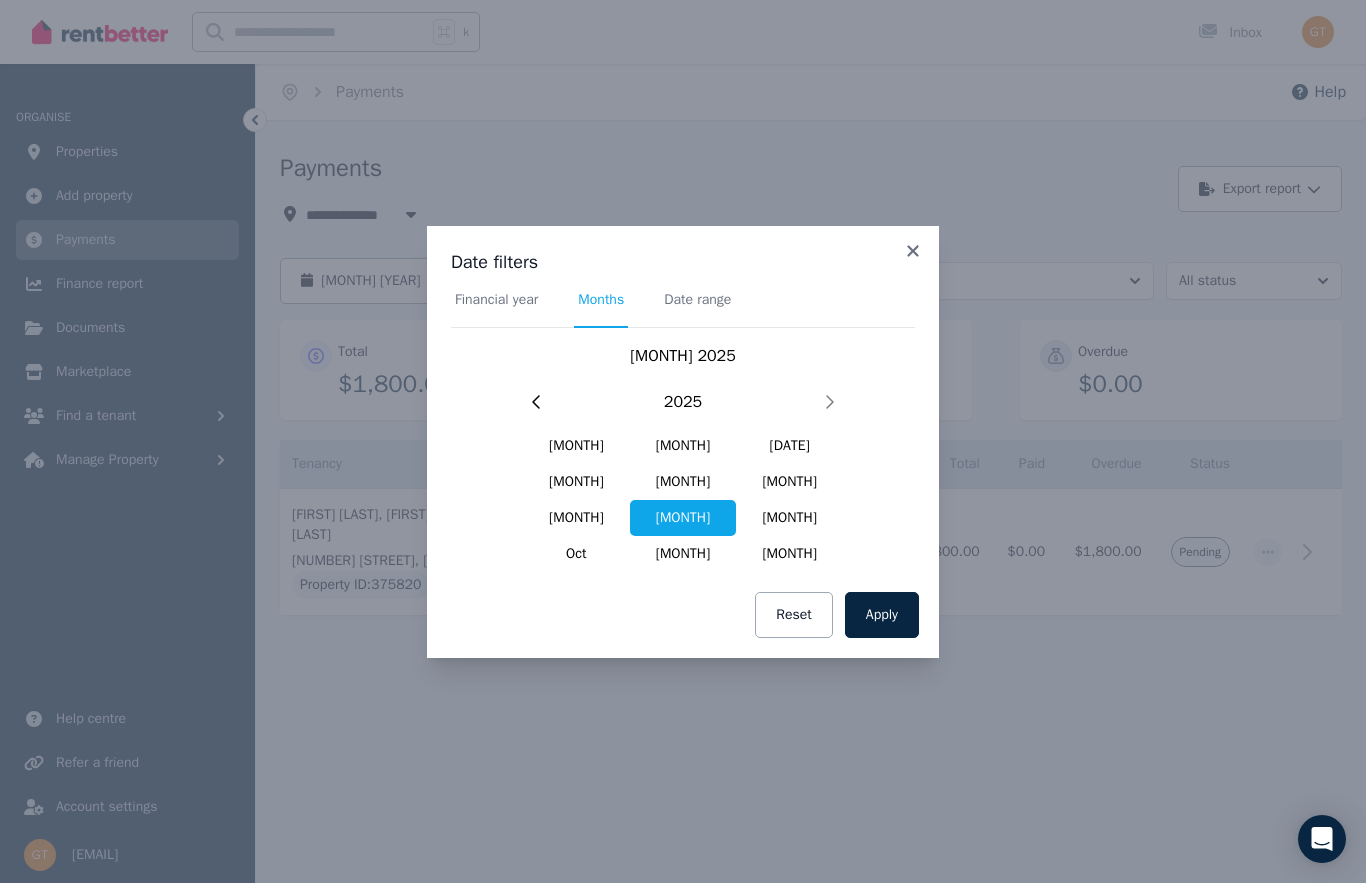 click on "July" at bounding box center [576, 518] 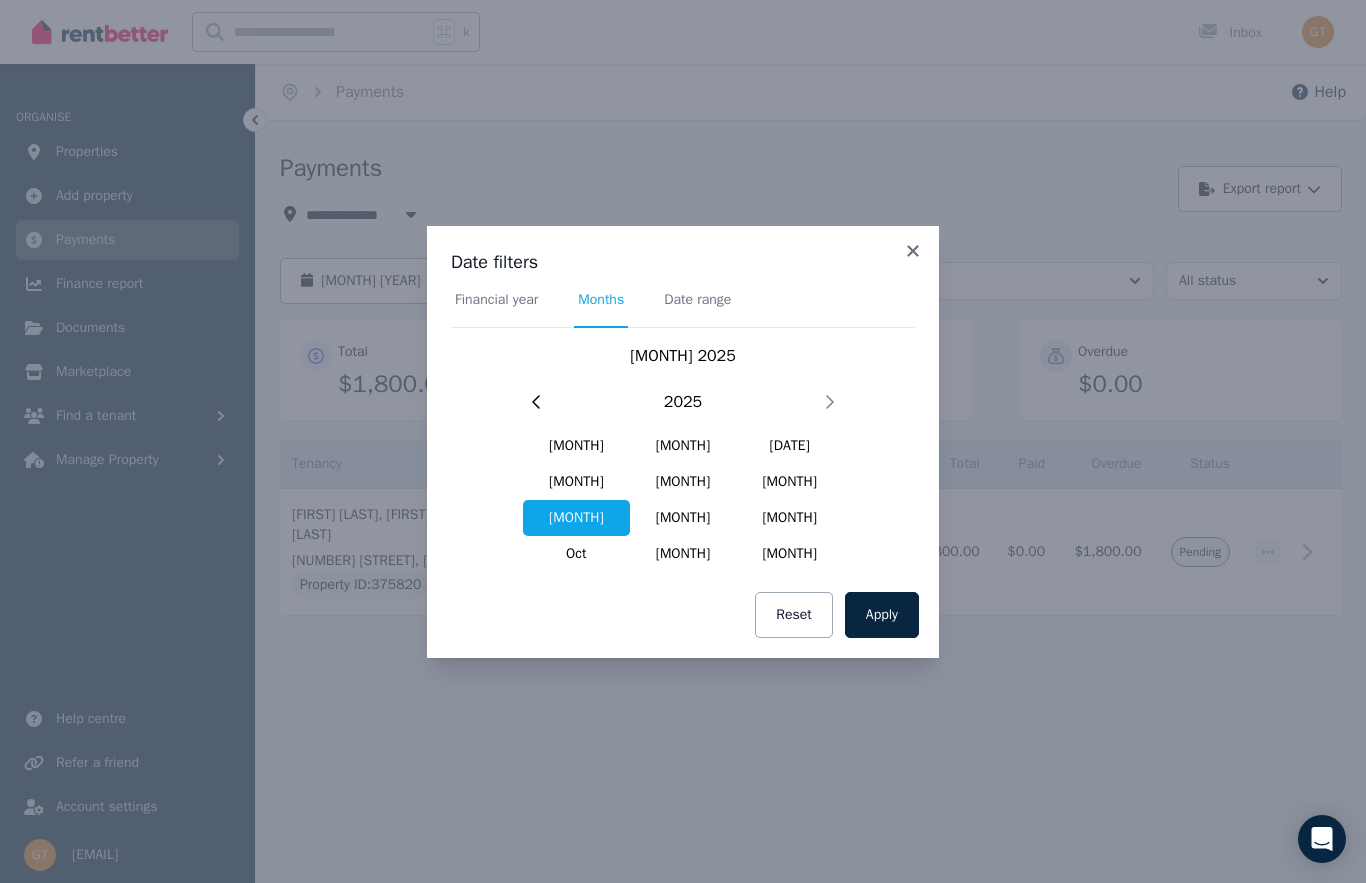 click on "Apply" at bounding box center (882, 615) 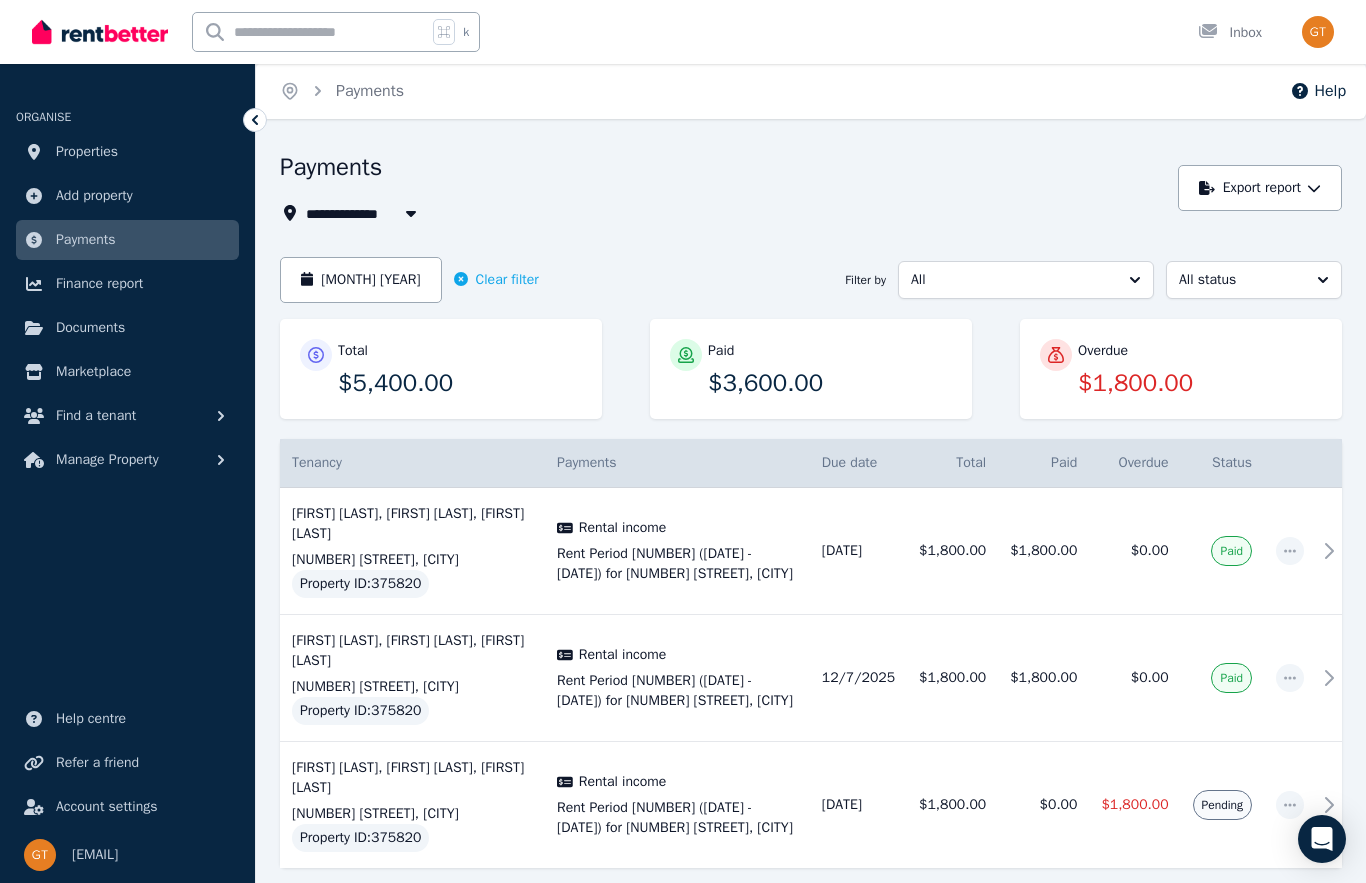 scroll, scrollTop: 2, scrollLeft: 0, axis: vertical 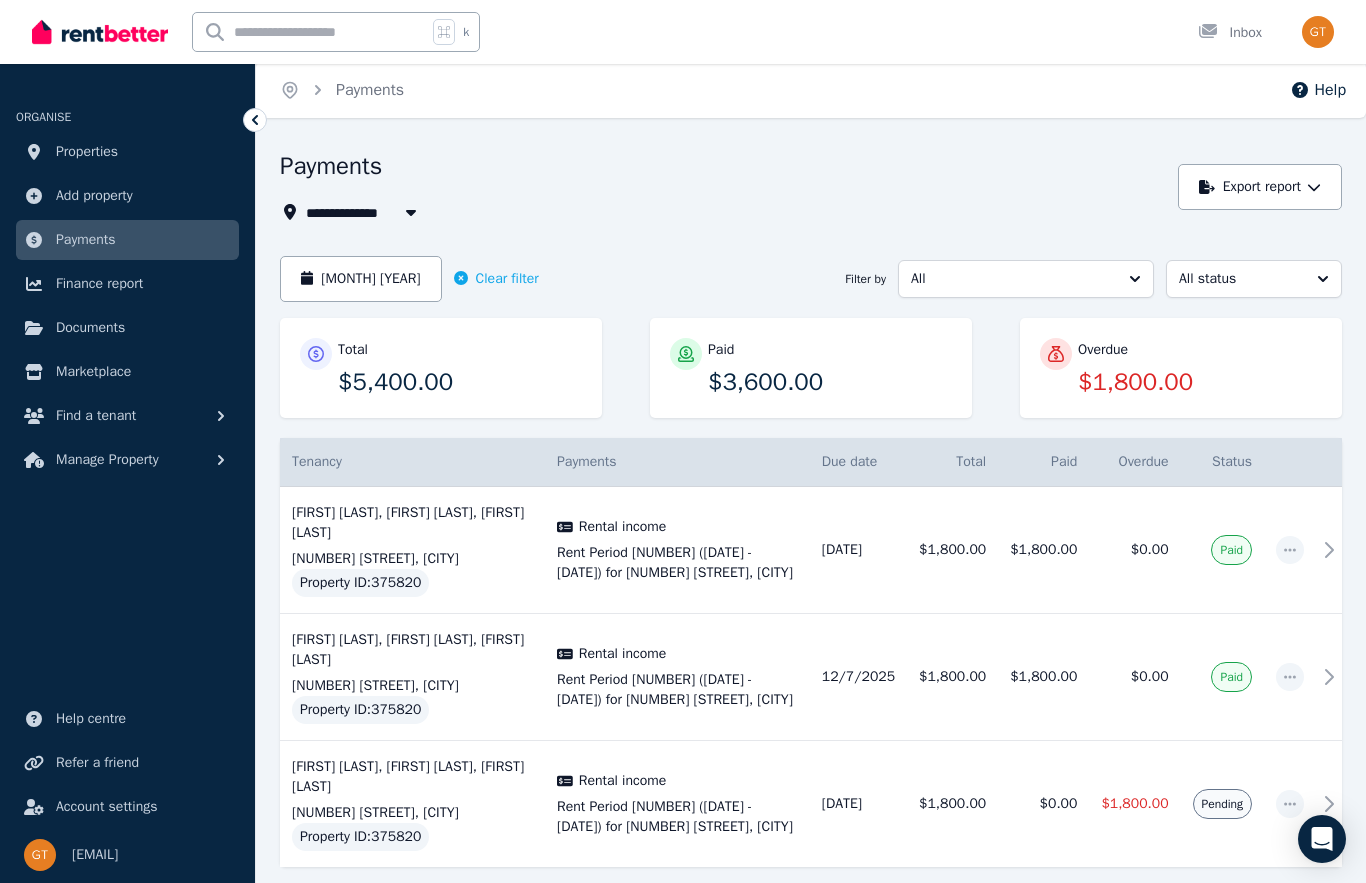 click at bounding box center [1318, 32] 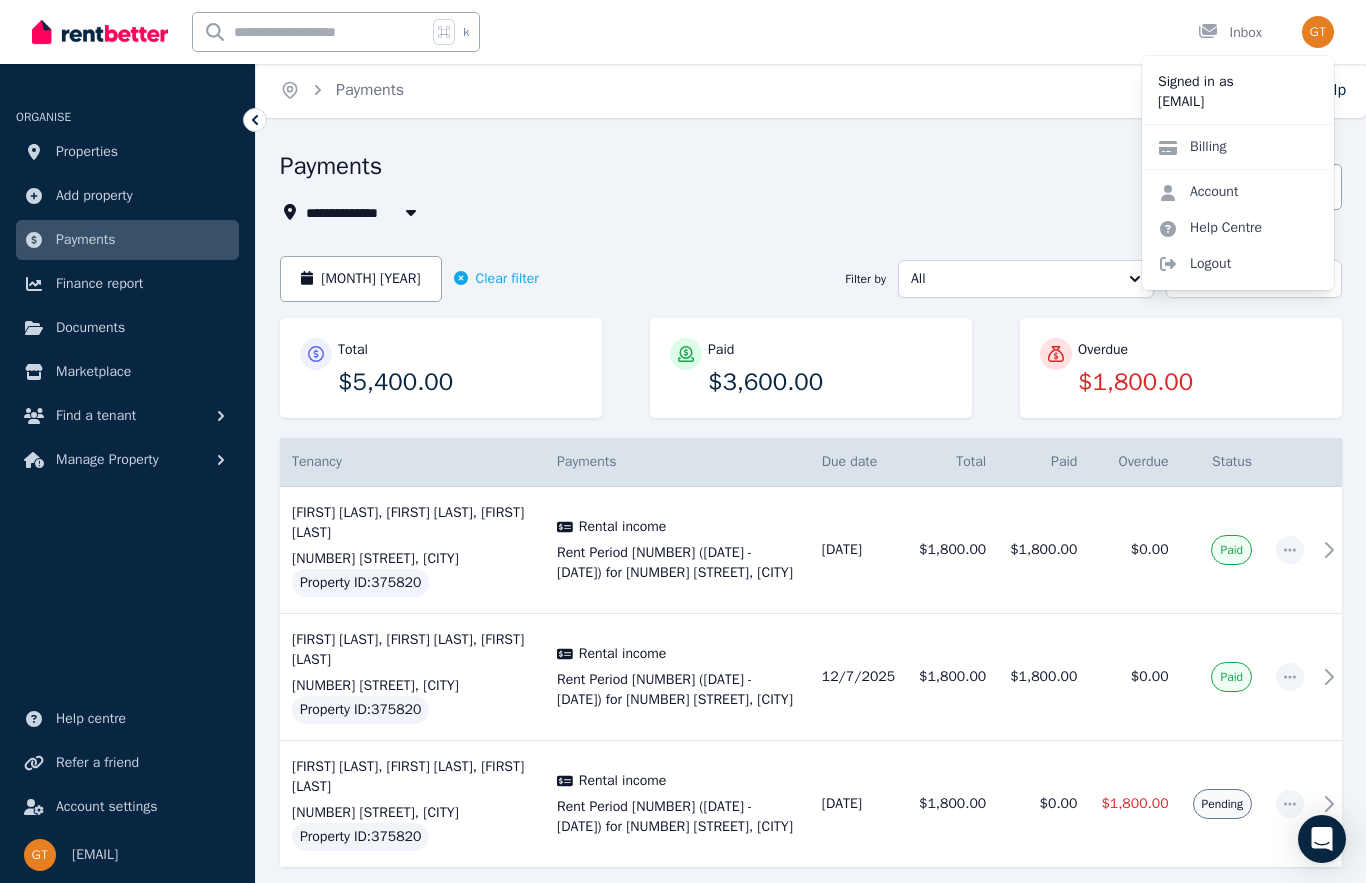 click on "Logout" at bounding box center (1238, 264) 